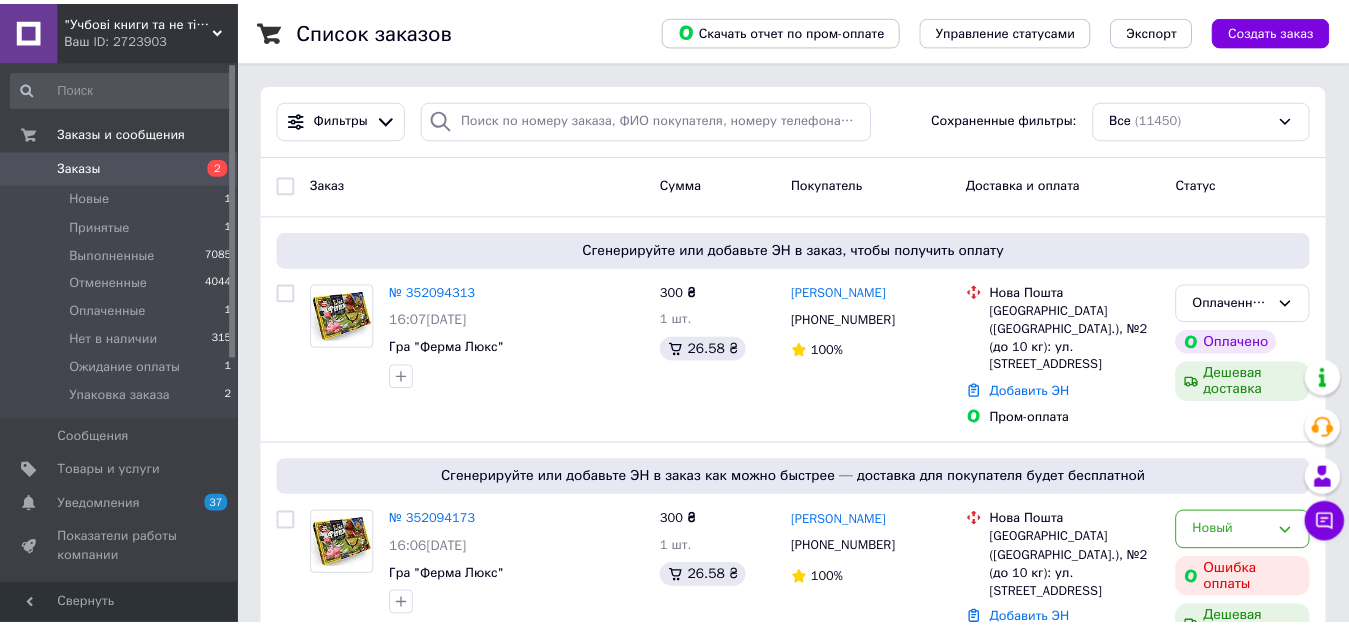 scroll, scrollTop: 0, scrollLeft: 0, axis: both 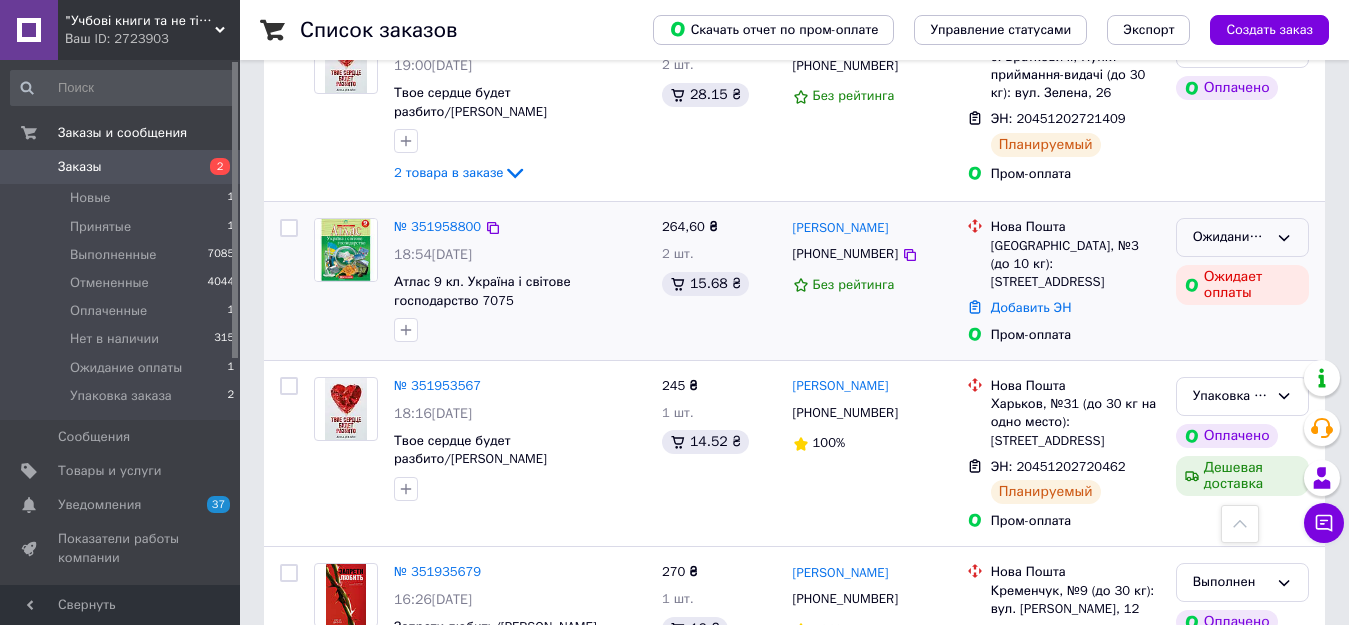 click on "Ожидание оплаты" at bounding box center [1230, 237] 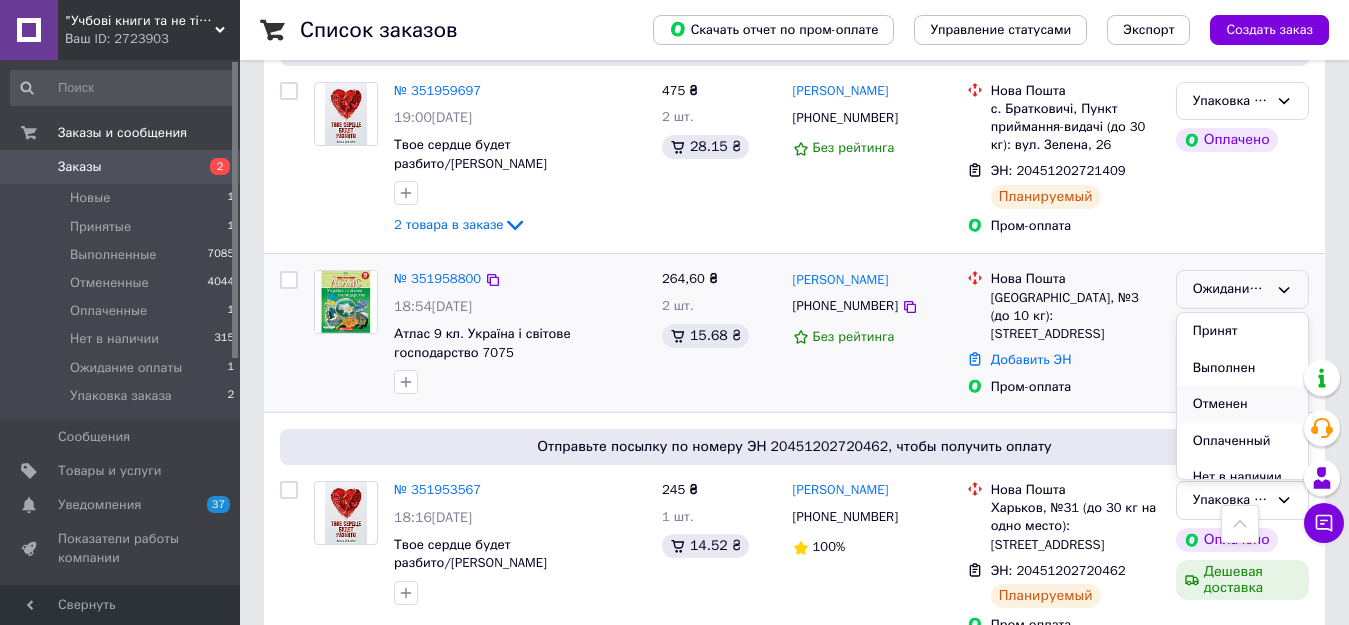 scroll, scrollTop: 952, scrollLeft: 0, axis: vertical 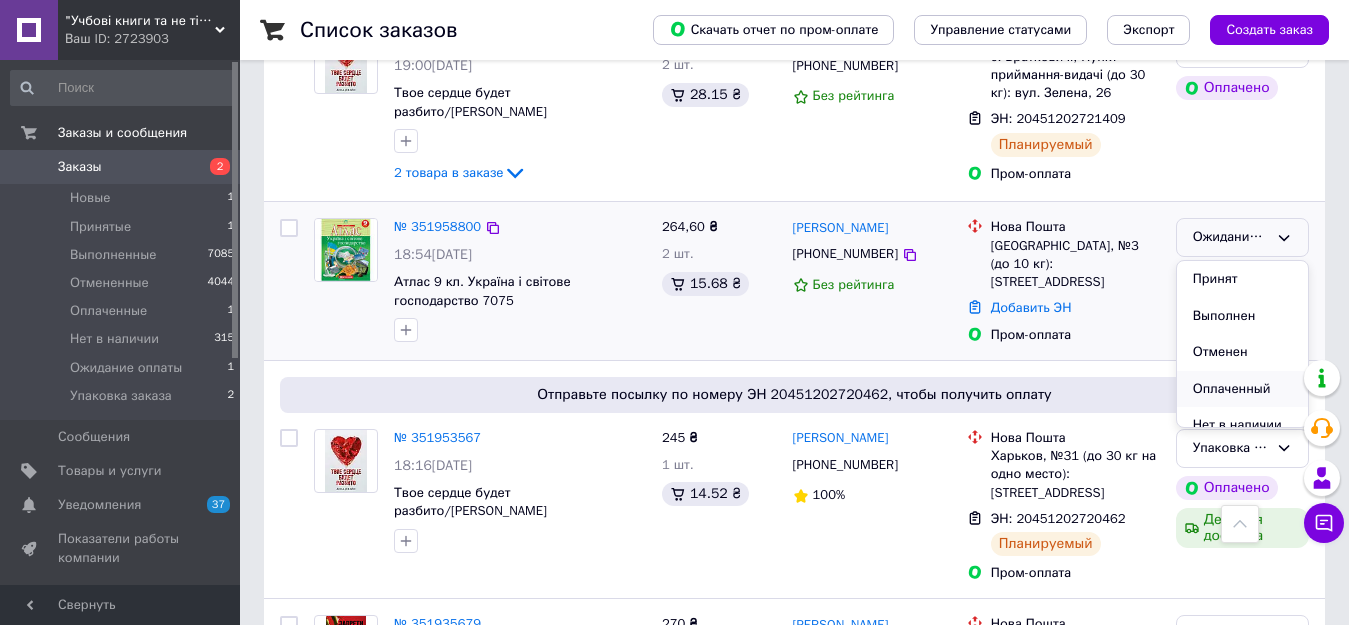 click on "Оплаченный" at bounding box center [1242, 389] 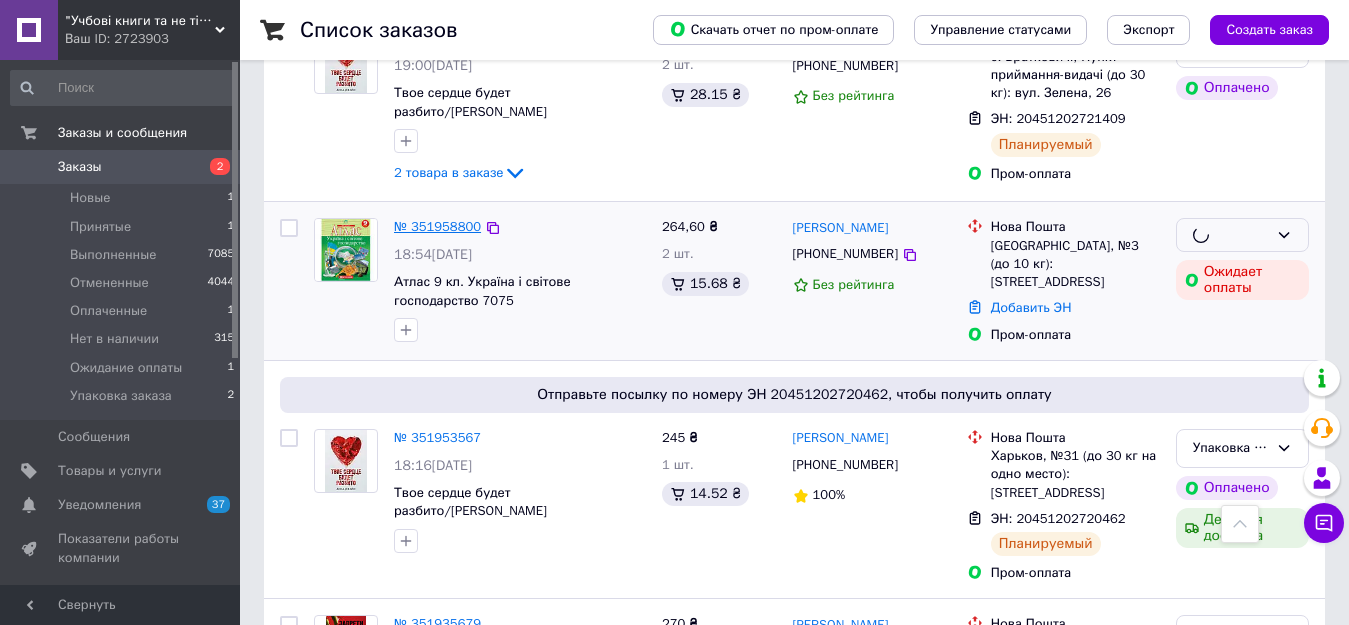 click on "№ 351958800" at bounding box center (437, 226) 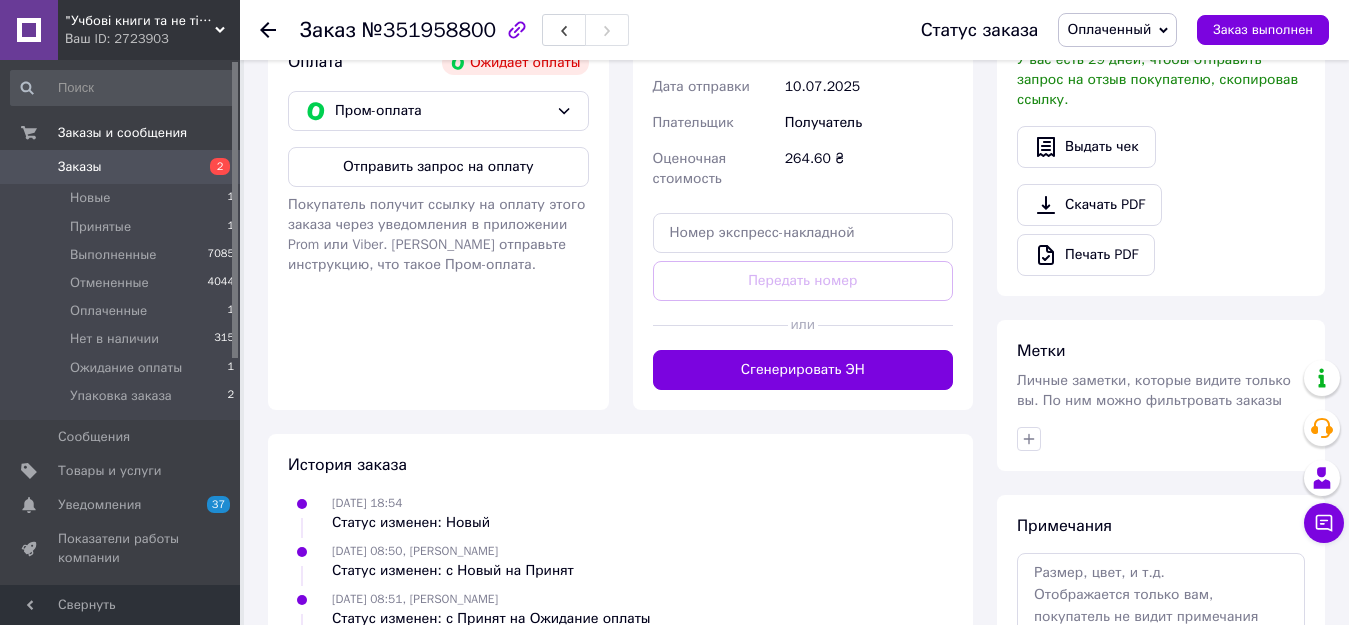 scroll, scrollTop: 673, scrollLeft: 0, axis: vertical 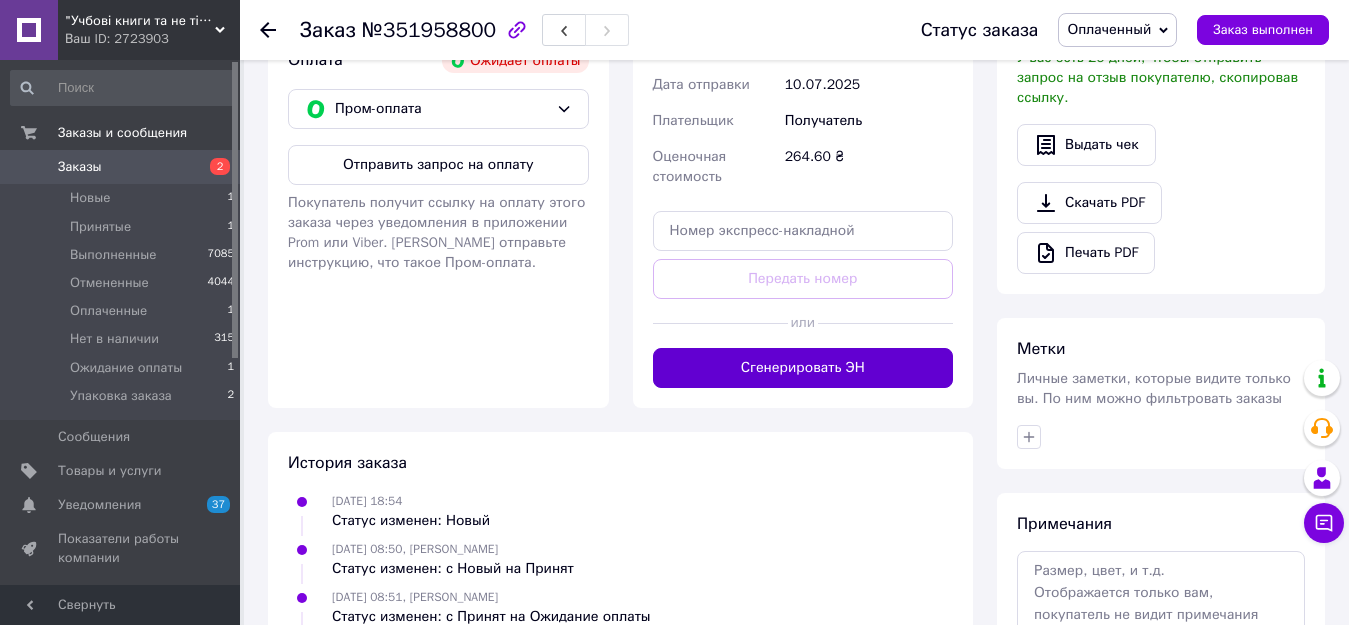 click on "Сгенерировать ЭН" at bounding box center [803, 368] 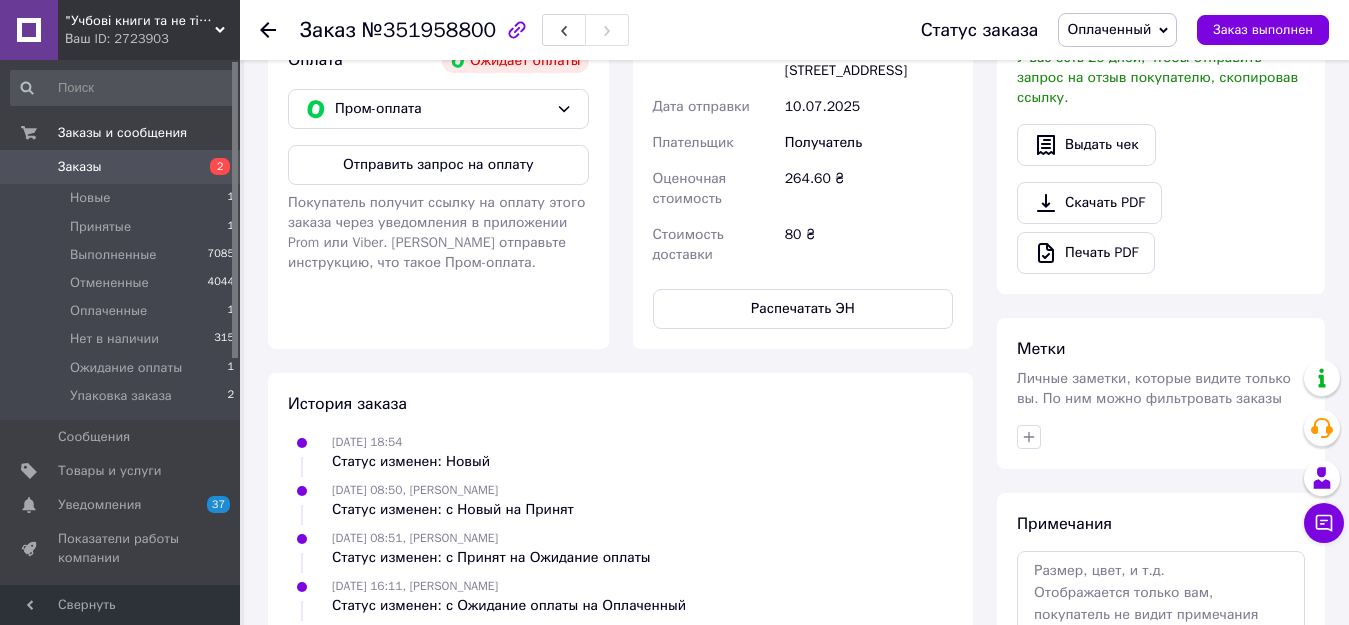 click on "Оплаченный" at bounding box center (1109, 29) 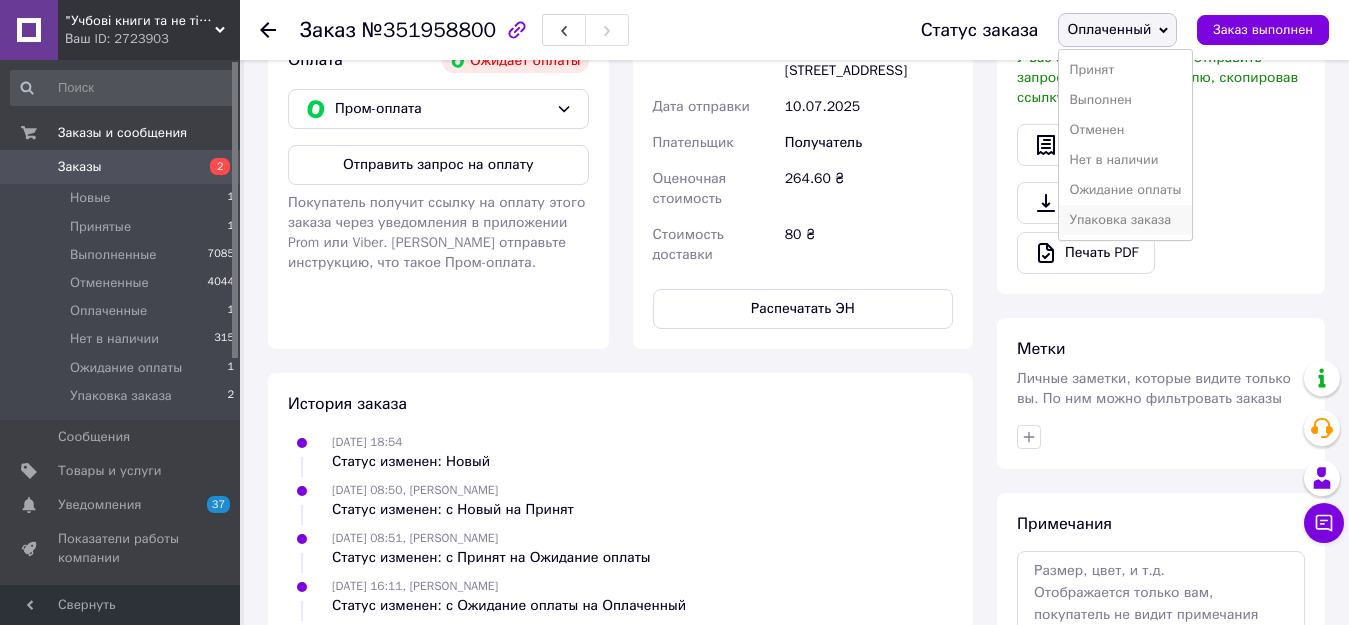 click on "Упаковка заказа" at bounding box center (1125, 220) 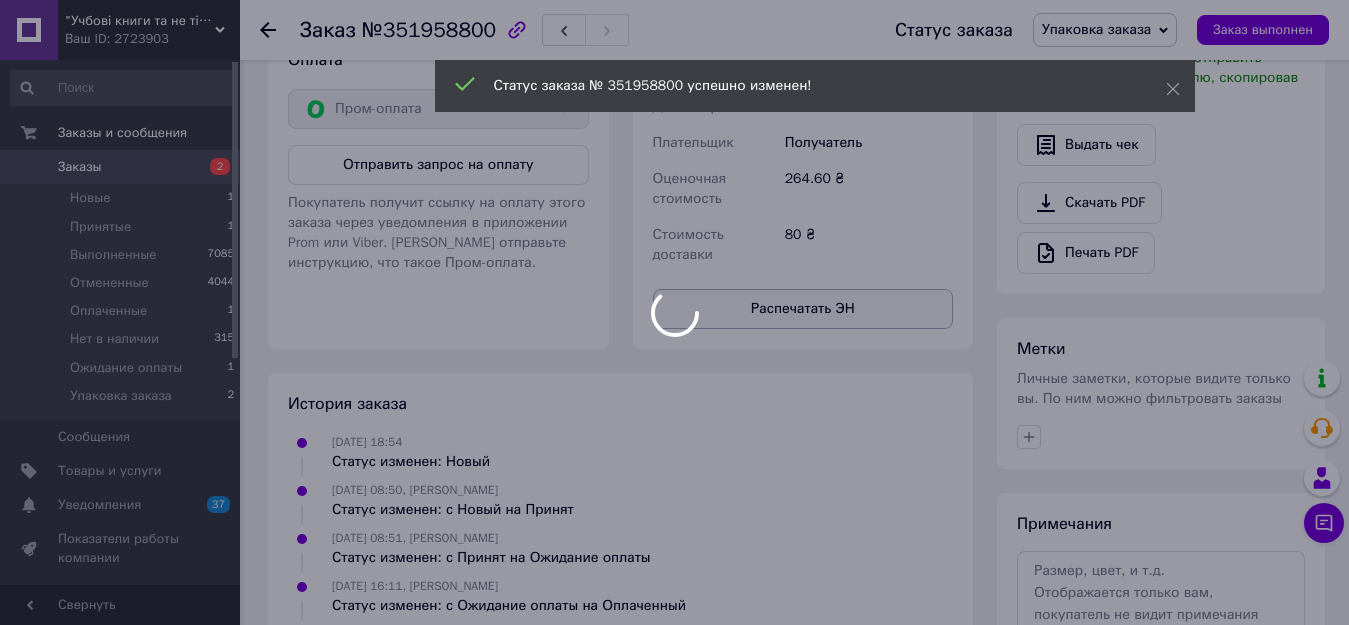 click on "Распечатать ЭН" at bounding box center [803, 309] 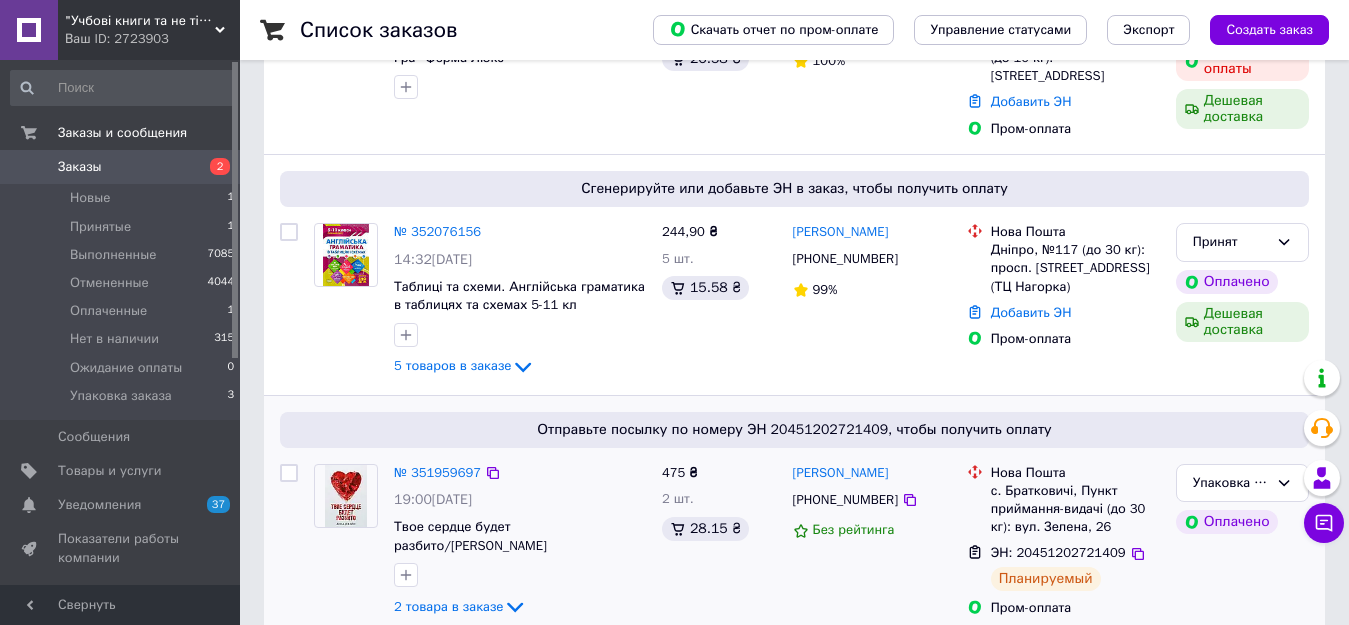 scroll, scrollTop: 600, scrollLeft: 0, axis: vertical 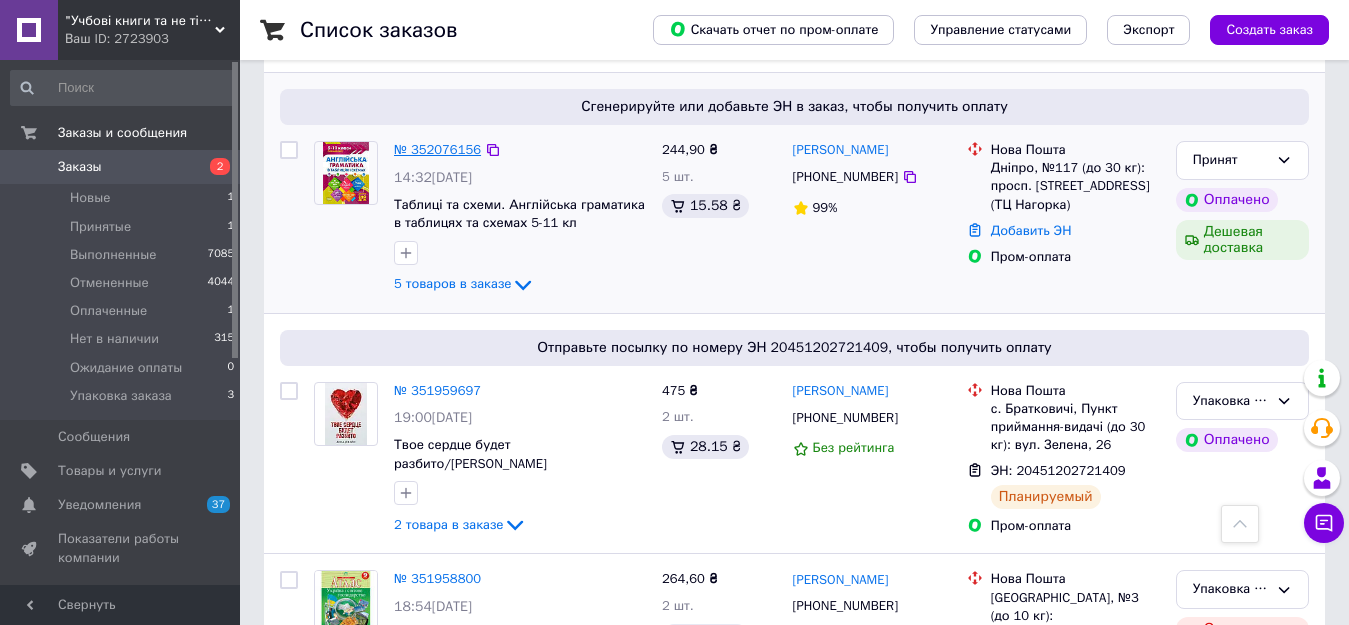 click on "№ 352076156" at bounding box center [437, 149] 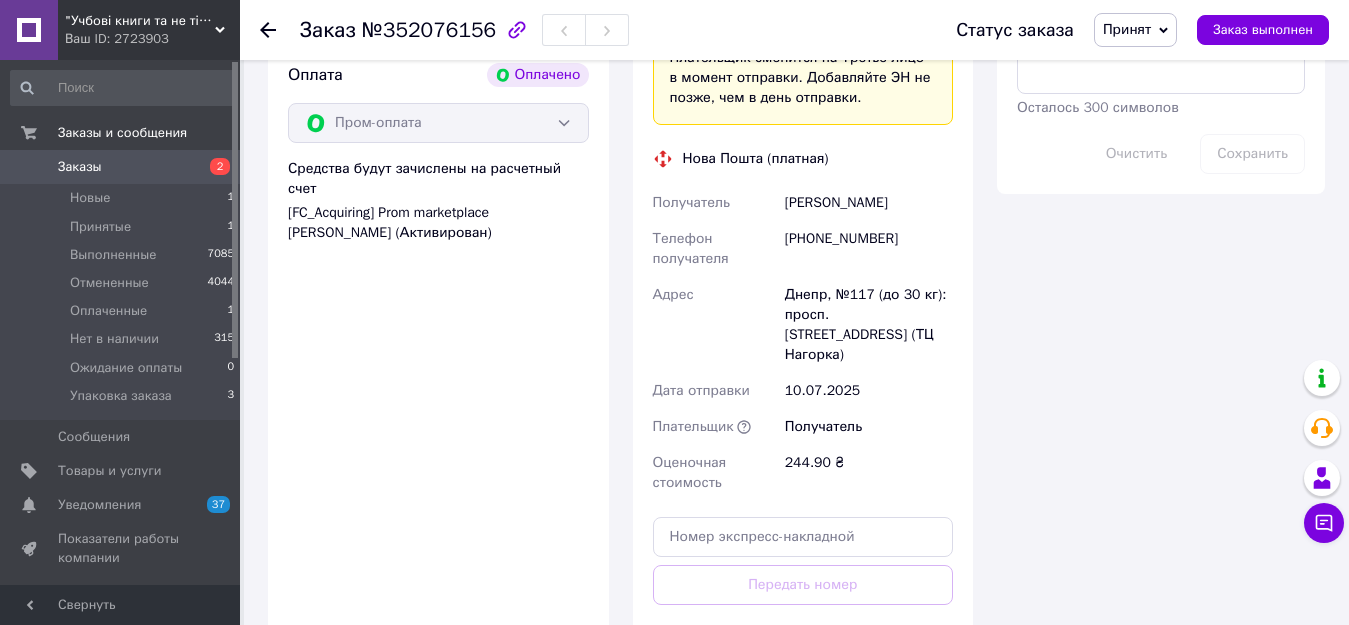 scroll, scrollTop: 1500, scrollLeft: 0, axis: vertical 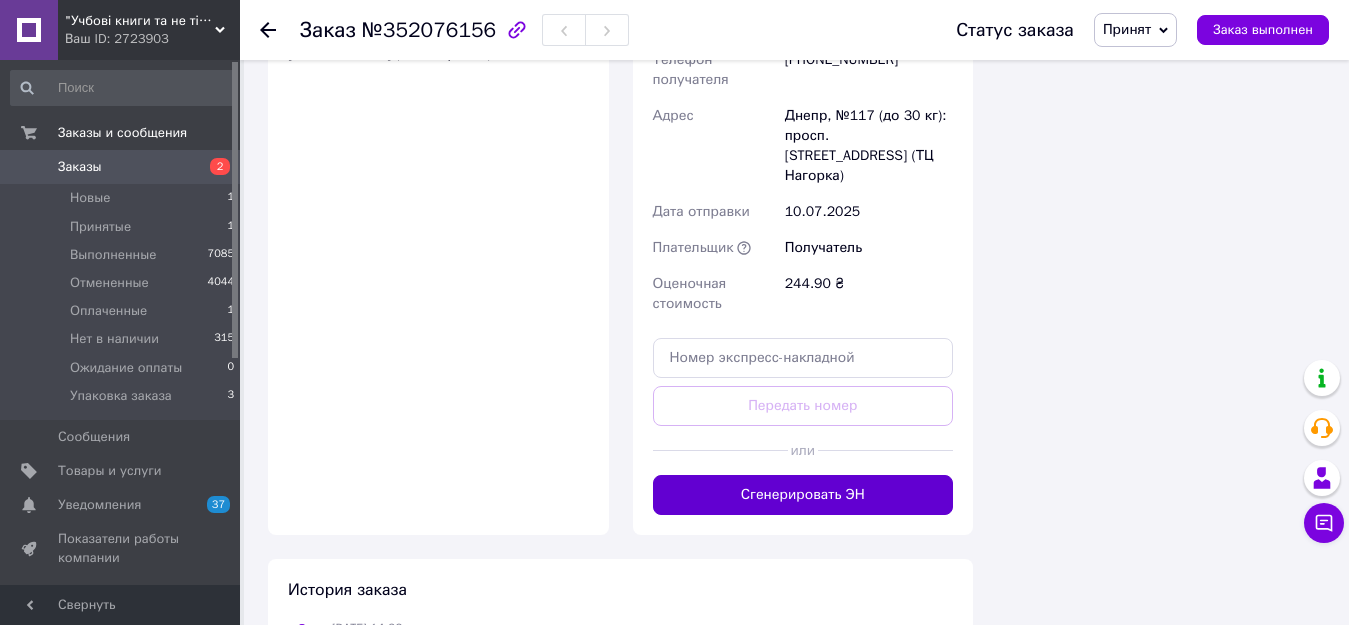 click on "Сгенерировать ЭН" at bounding box center [803, 495] 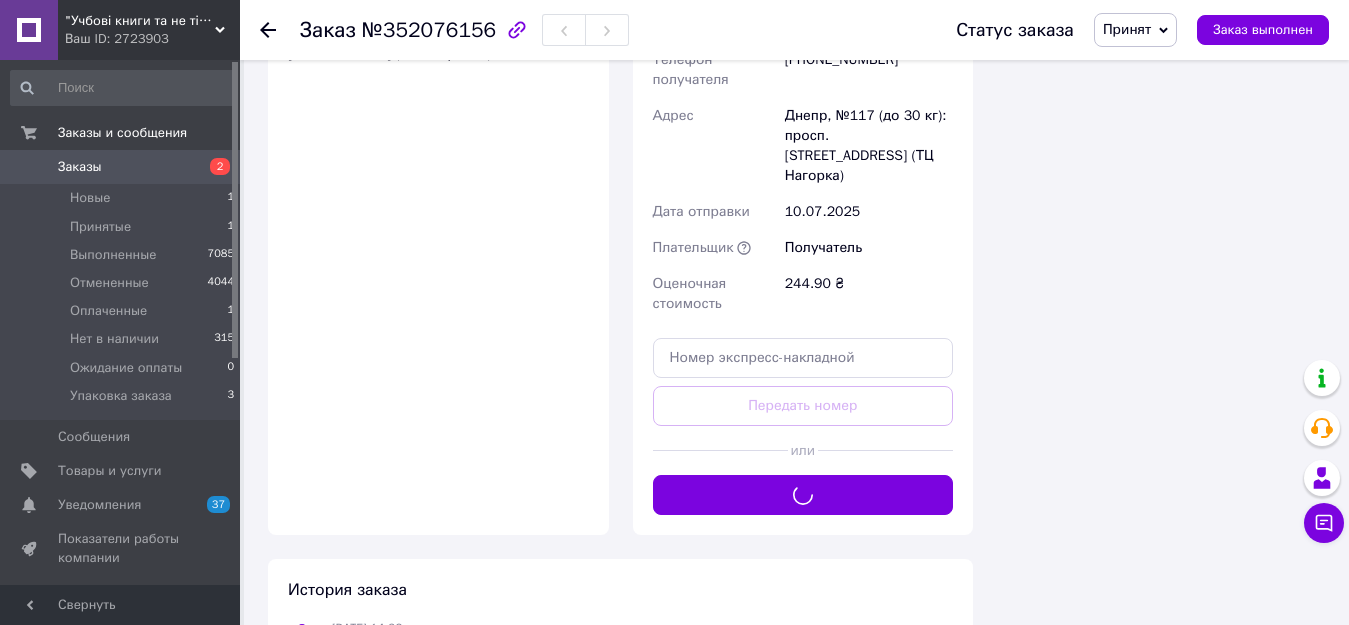 click on "Принят" at bounding box center [1127, 29] 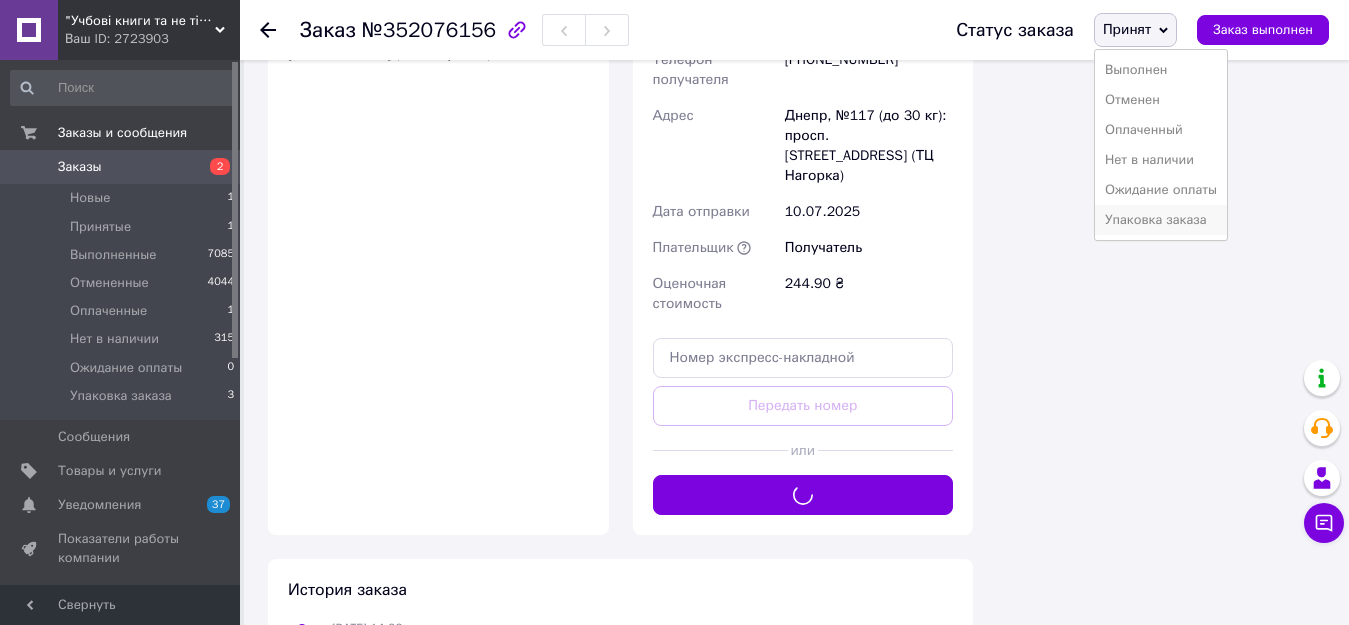 click on "Упаковка заказа" at bounding box center (1161, 220) 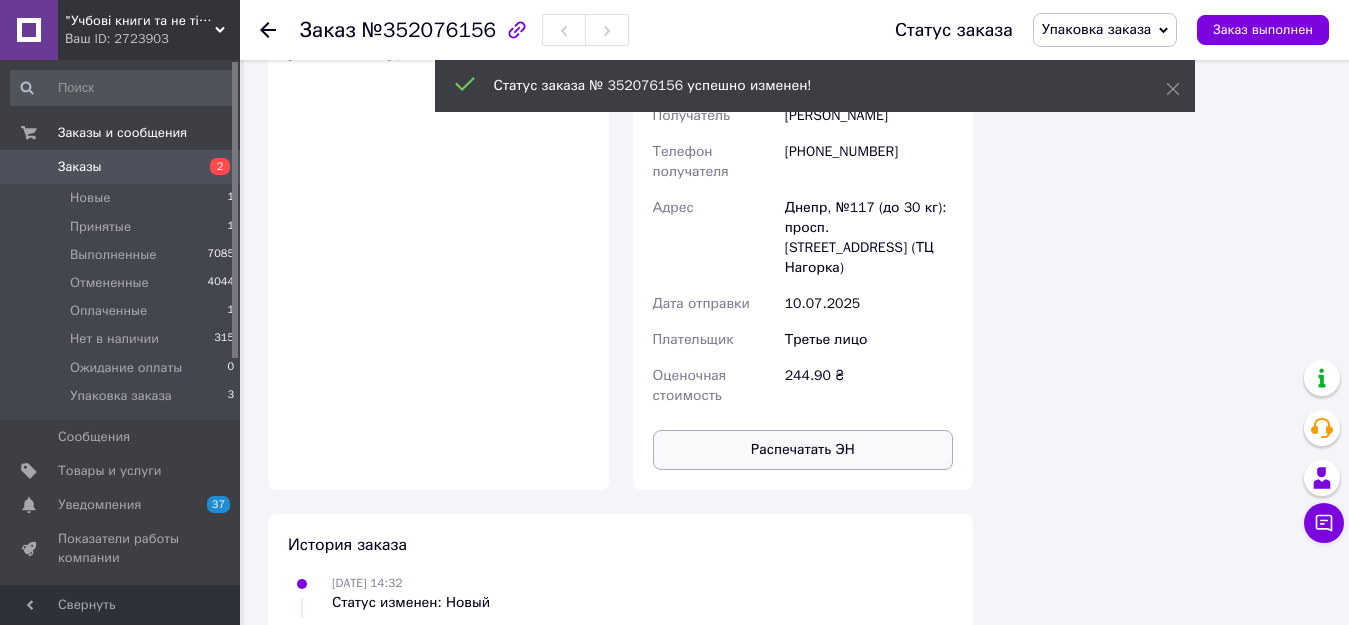 click on "Распечатать ЭН" at bounding box center (803, 450) 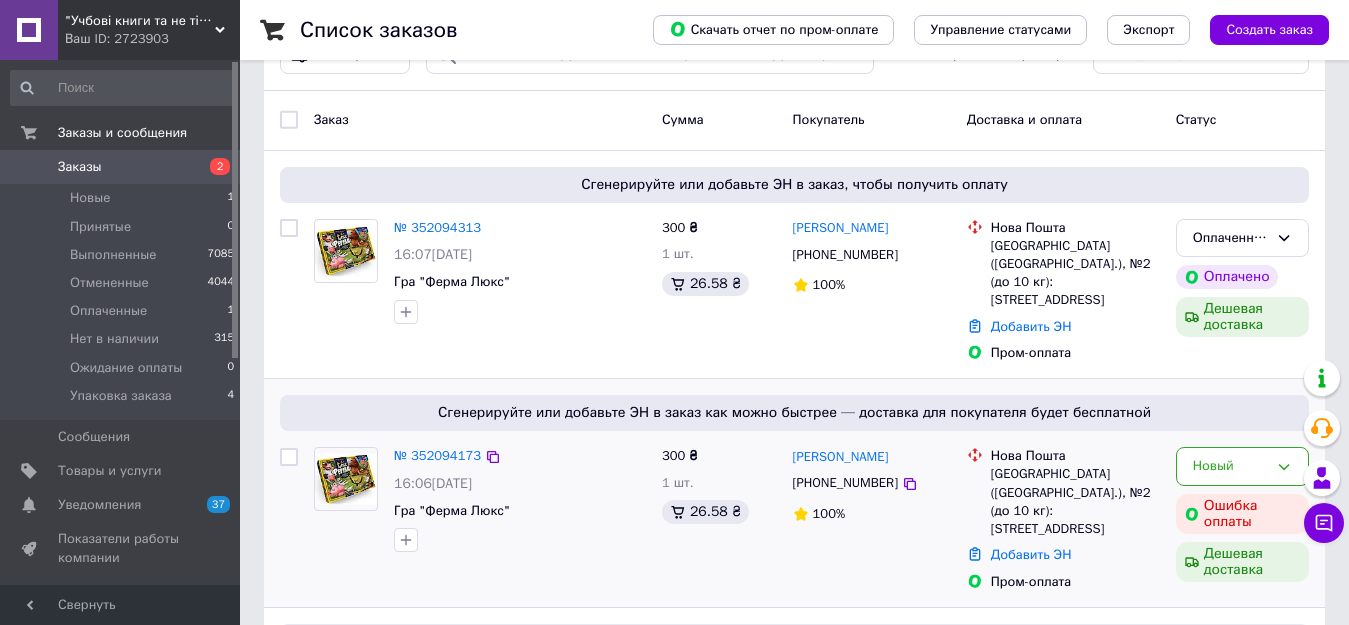 scroll, scrollTop: 100, scrollLeft: 0, axis: vertical 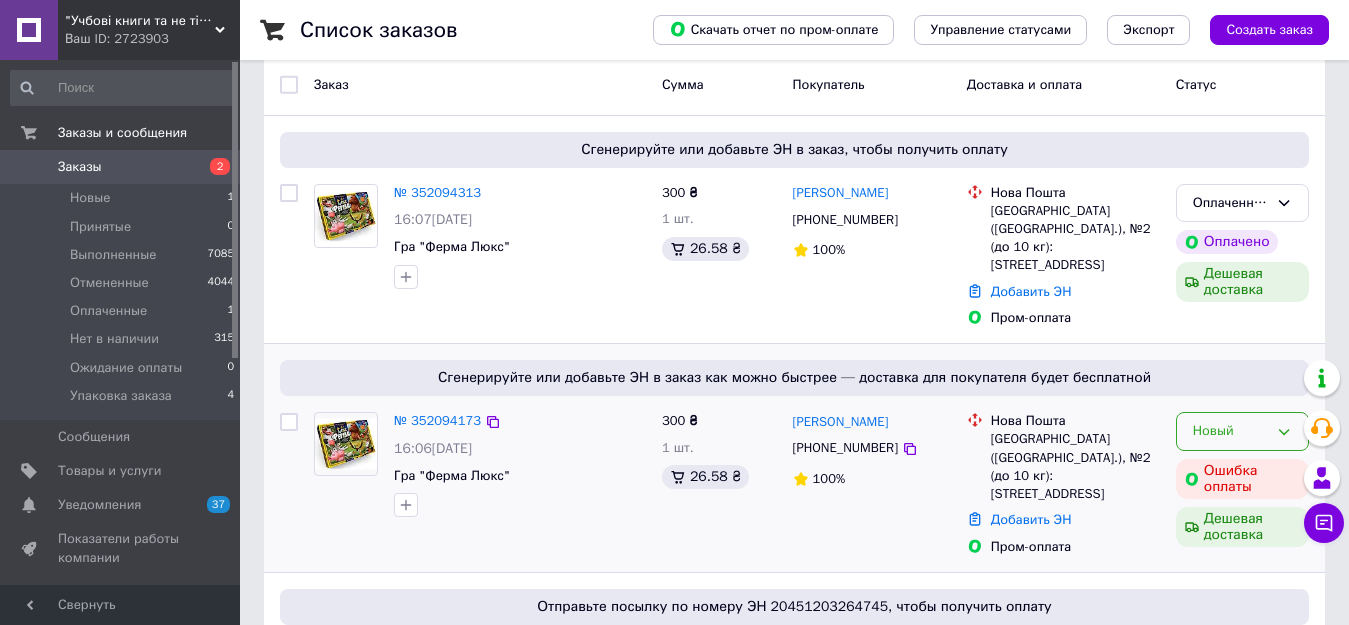 click on "Новый" at bounding box center [1230, 431] 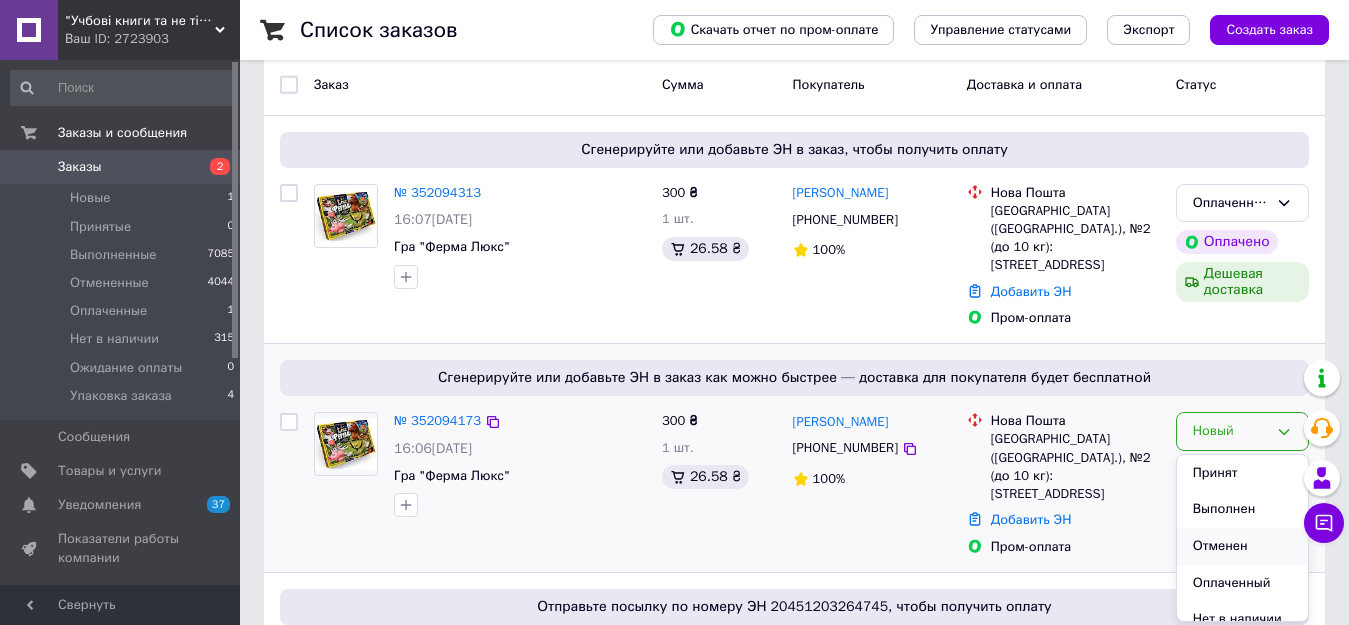 click on "Отменен" at bounding box center [1242, 546] 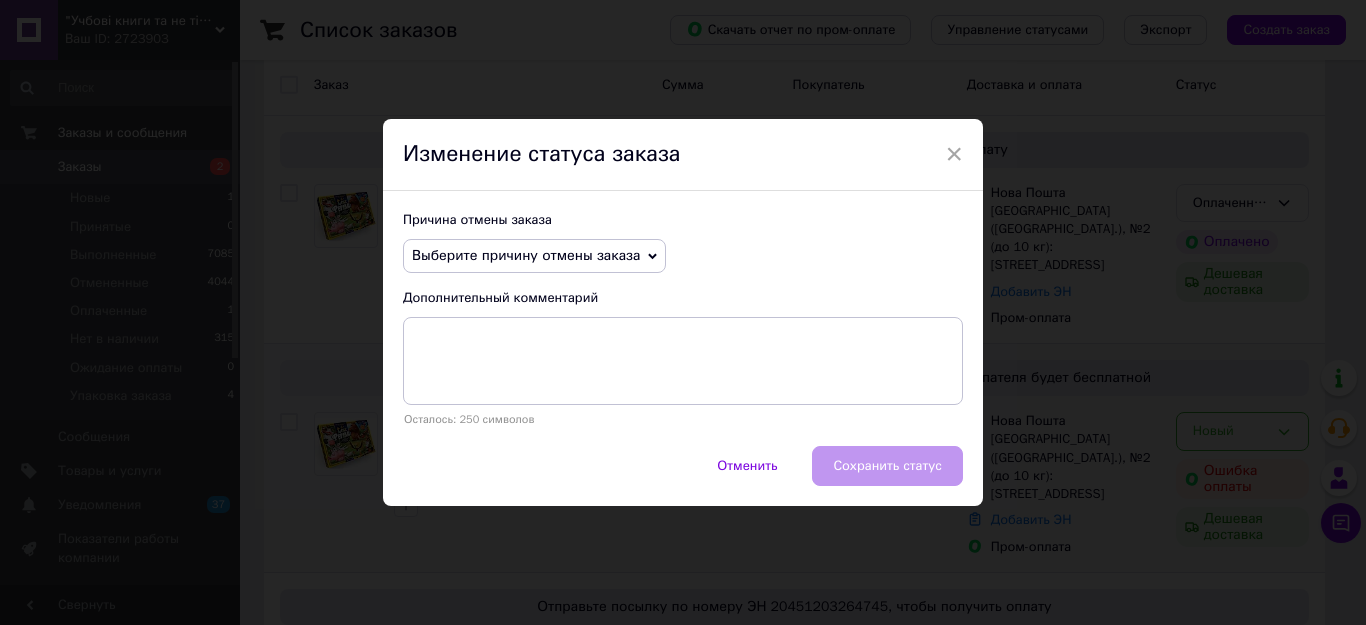 click on "Выберите причину отмены заказа" at bounding box center [526, 255] 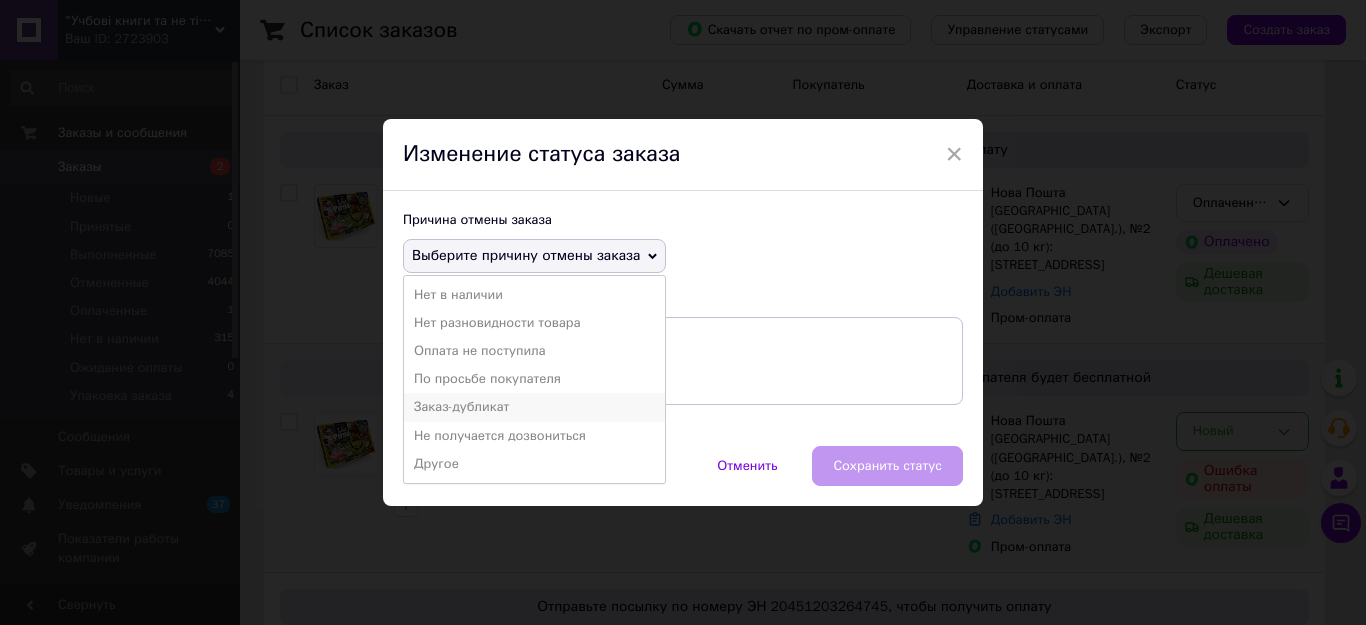 click on "Заказ-дубликат" at bounding box center (534, 407) 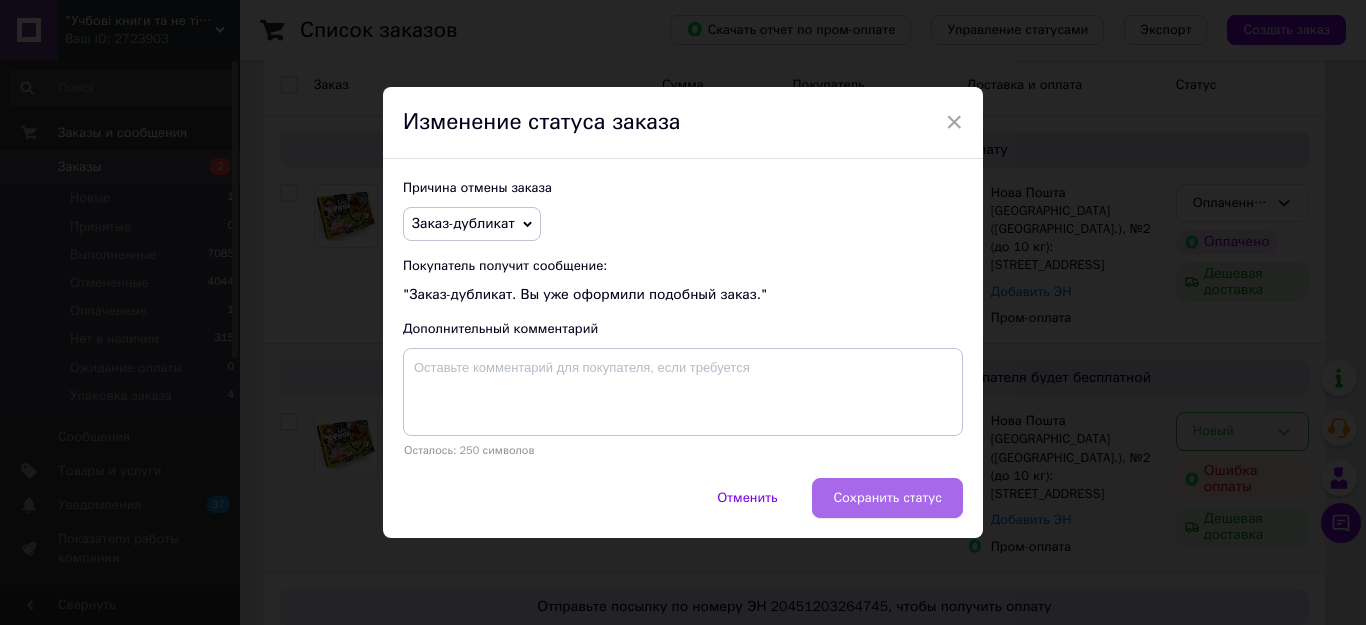 click on "Сохранить статус" at bounding box center [887, 498] 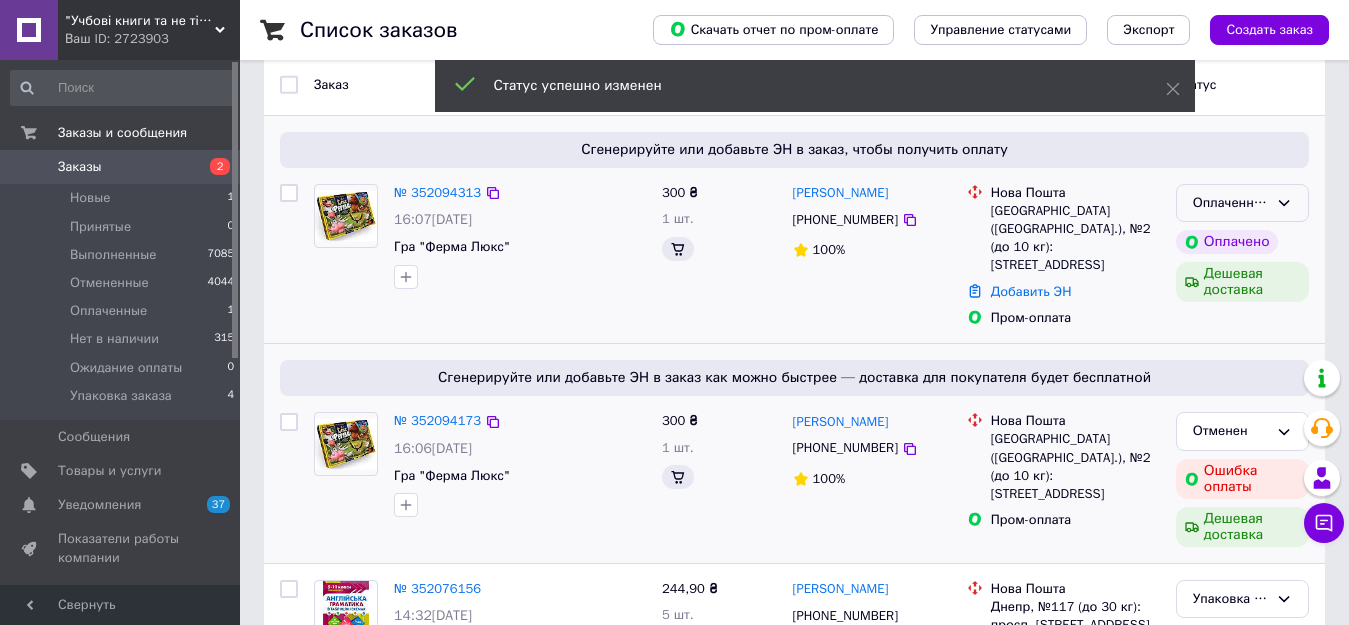 click on "Оплаченный" at bounding box center [1230, 203] 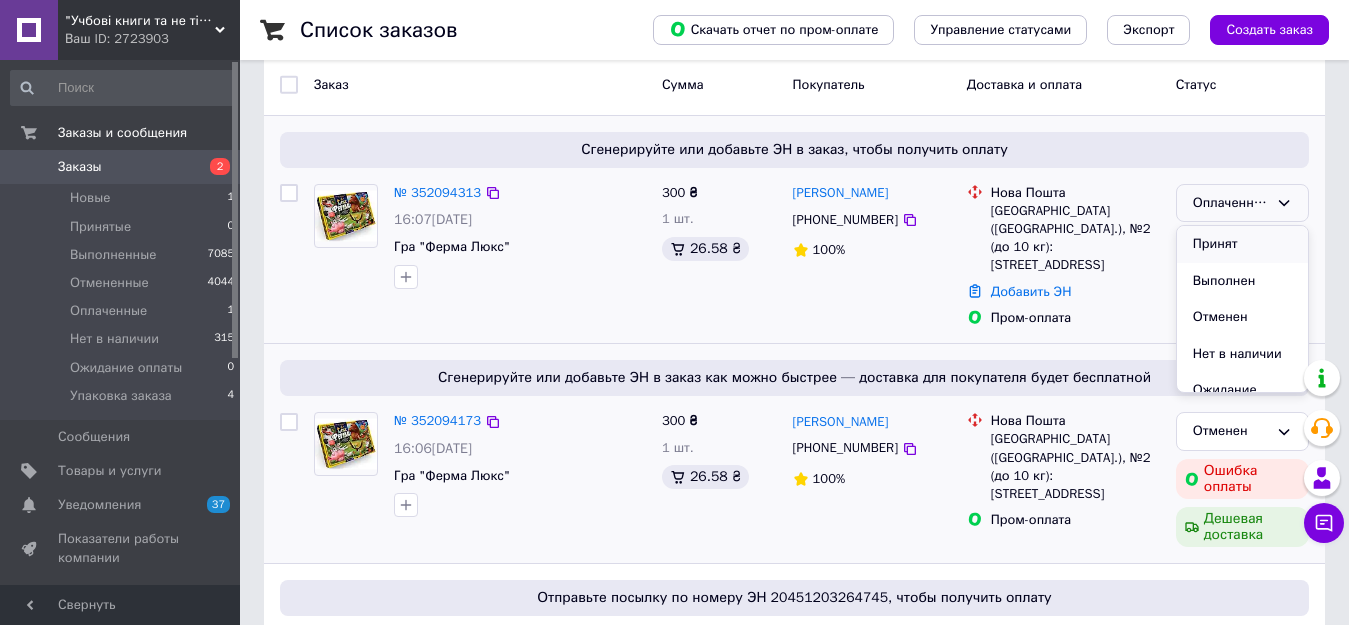 click on "Принят" at bounding box center (1242, 244) 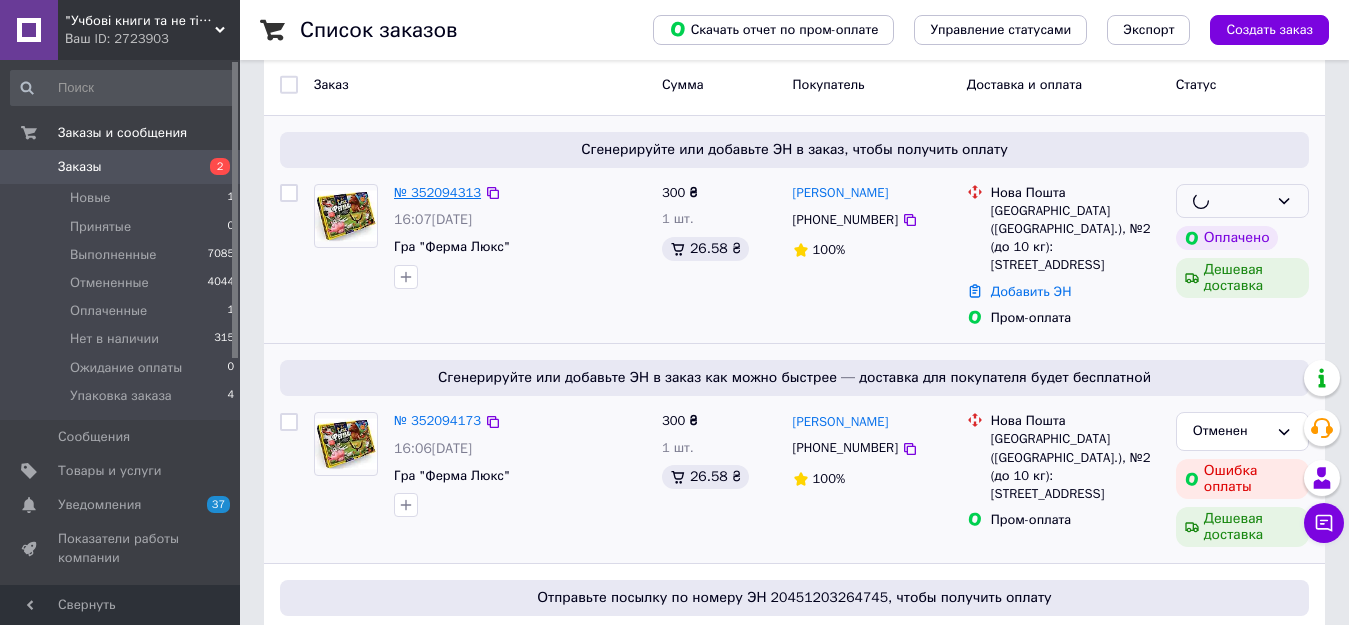 click on "№ 352094313" at bounding box center (437, 192) 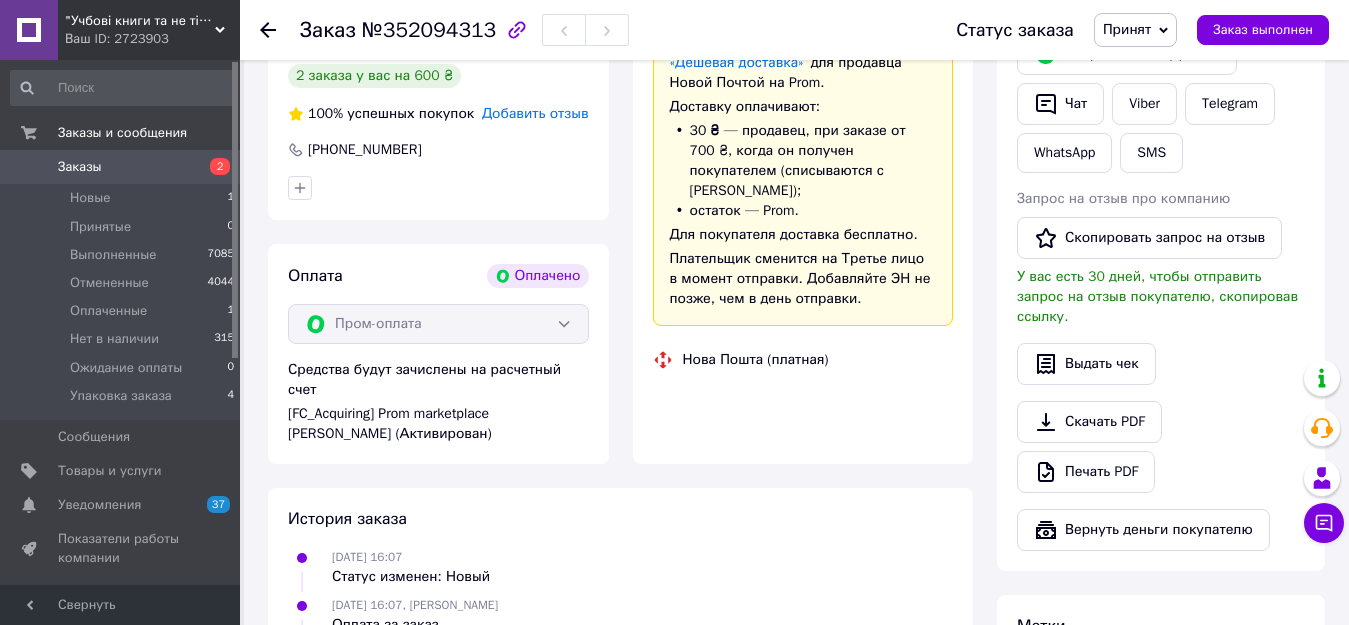 scroll, scrollTop: 700, scrollLeft: 0, axis: vertical 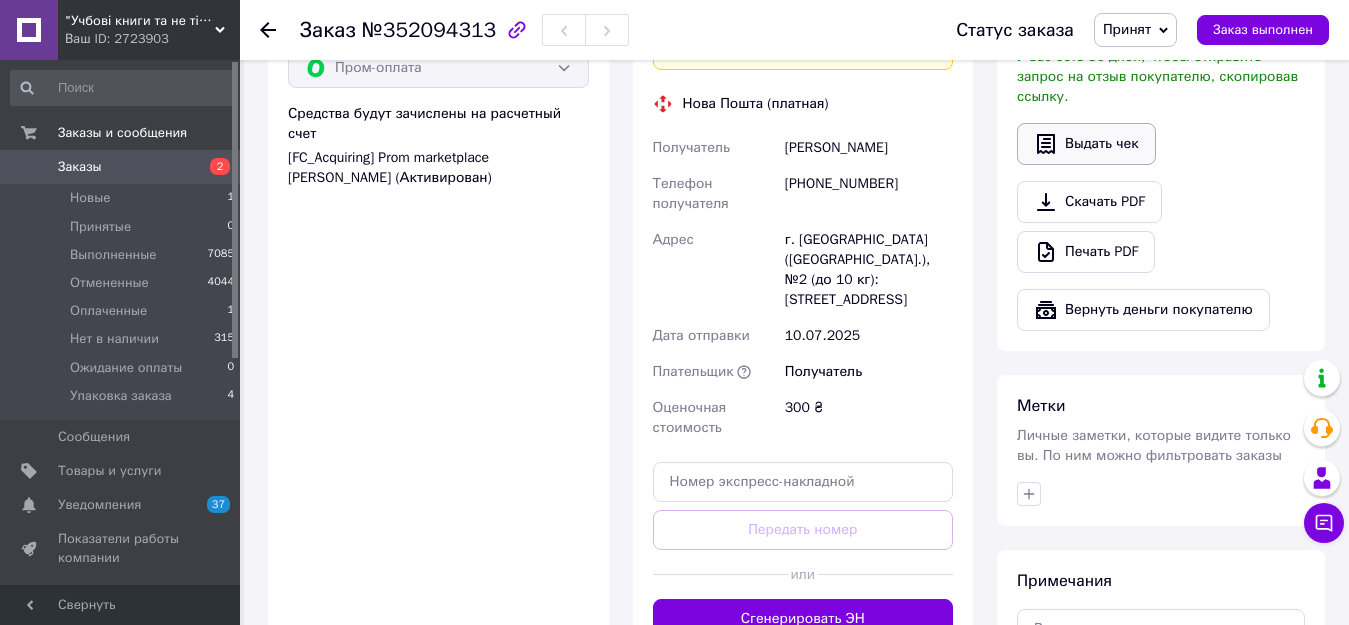 drag, startPoint x: 828, startPoint y: 604, endPoint x: 1106, endPoint y: 130, distance: 549.50885 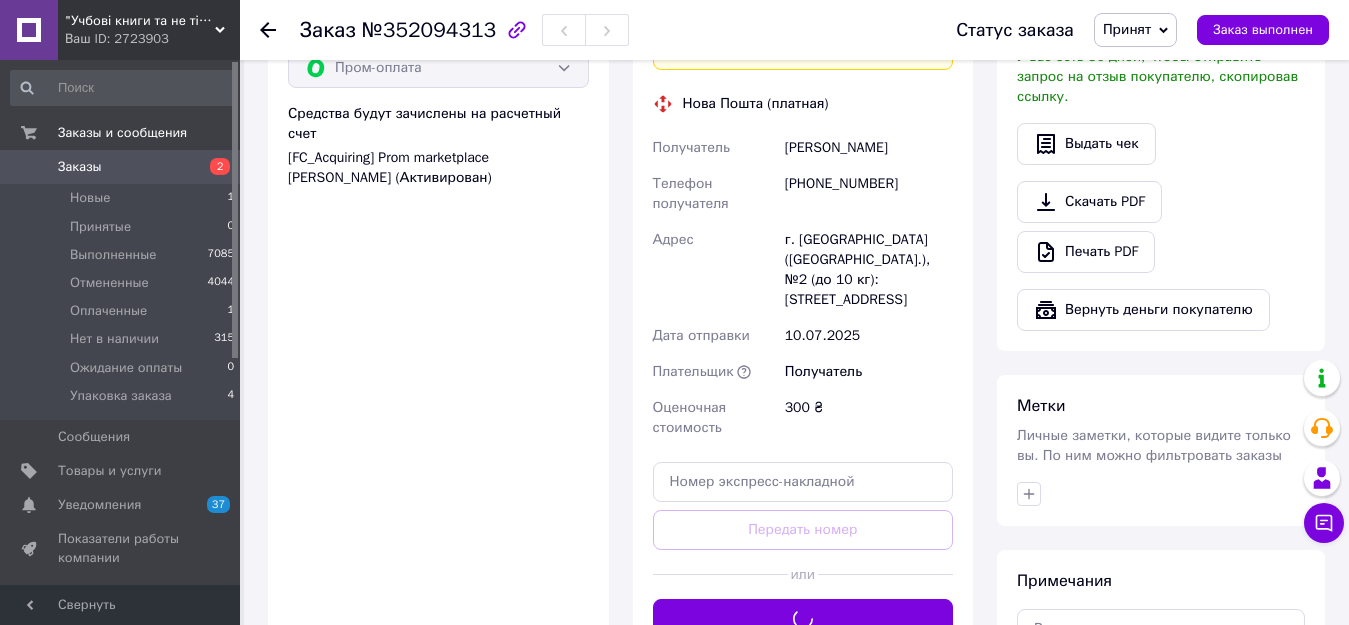 click on "Принят" at bounding box center (1127, 29) 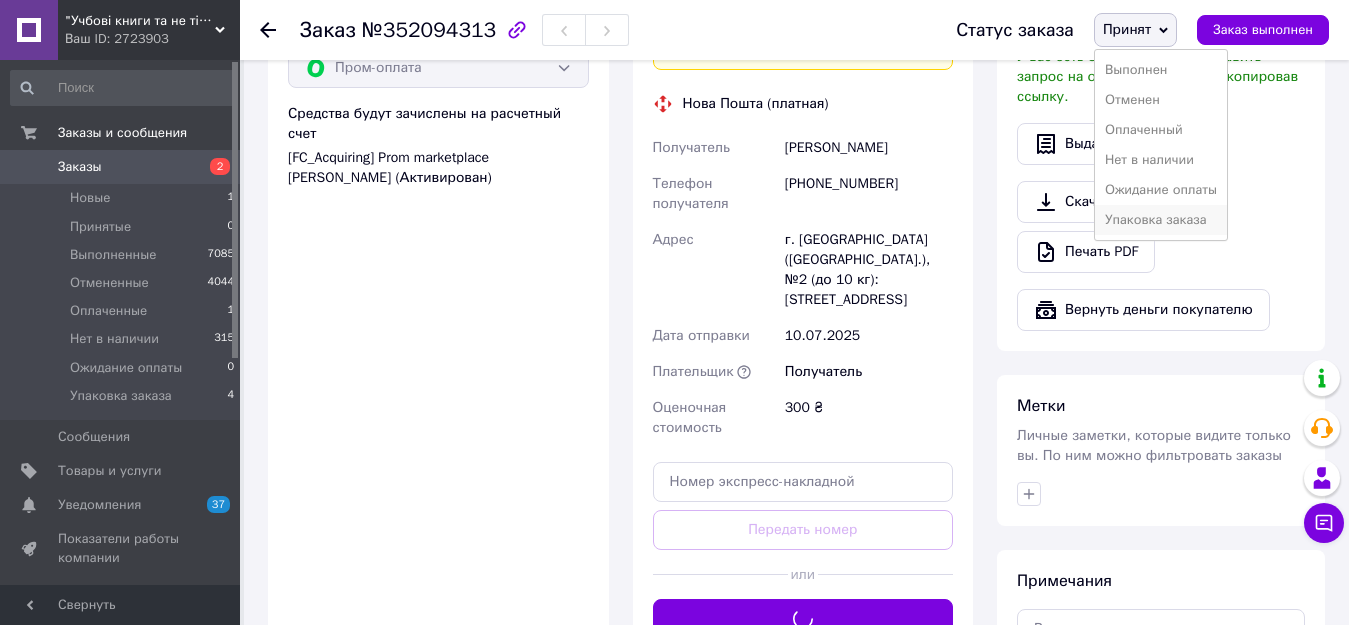 click on "Упаковка заказа" at bounding box center [1161, 220] 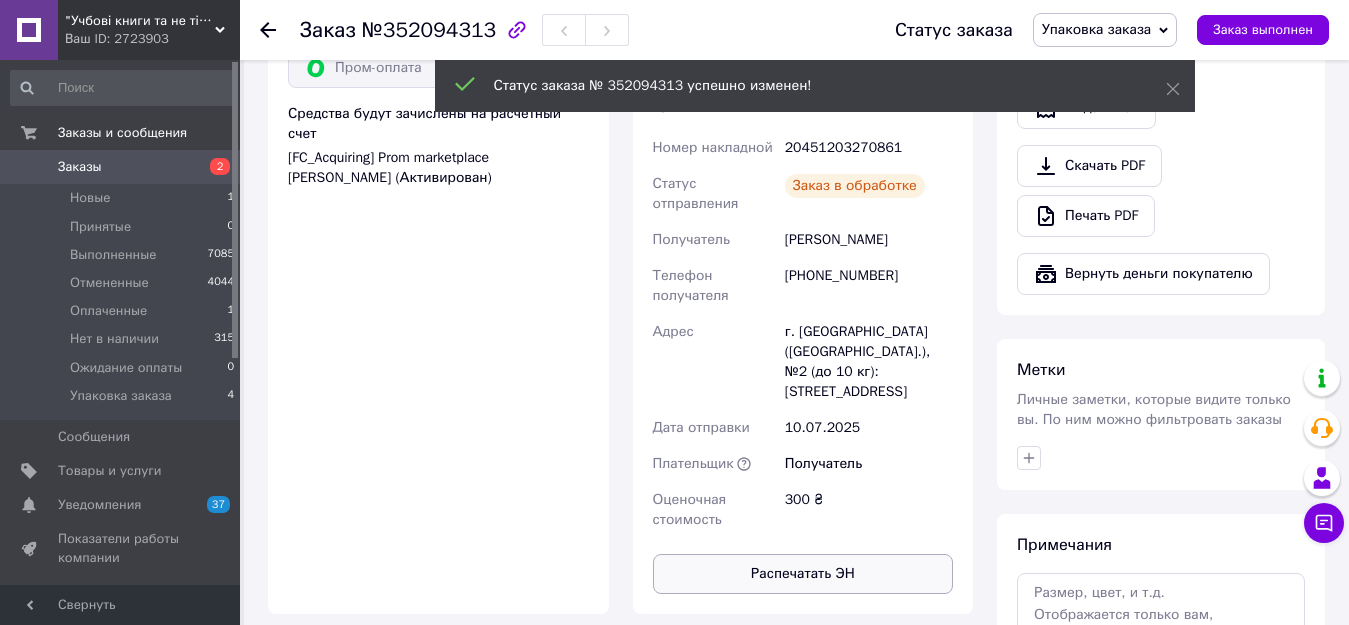 click on "Распечатать ЭН" at bounding box center [803, 574] 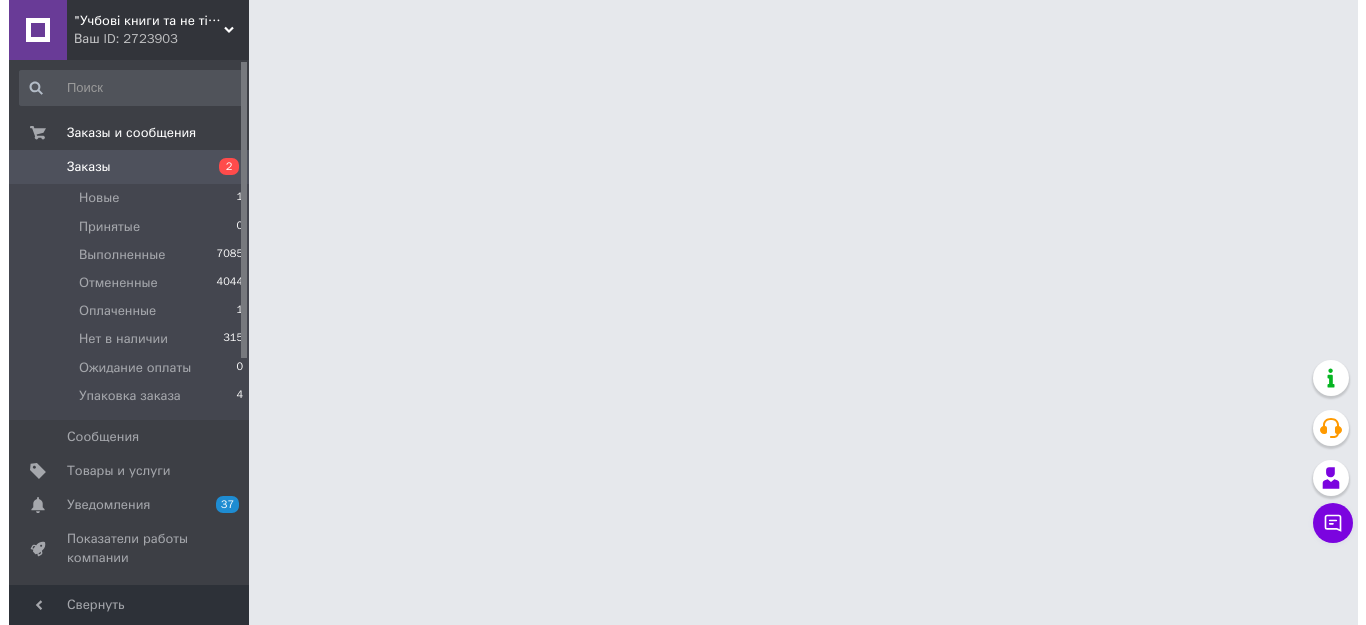 scroll, scrollTop: 0, scrollLeft: 0, axis: both 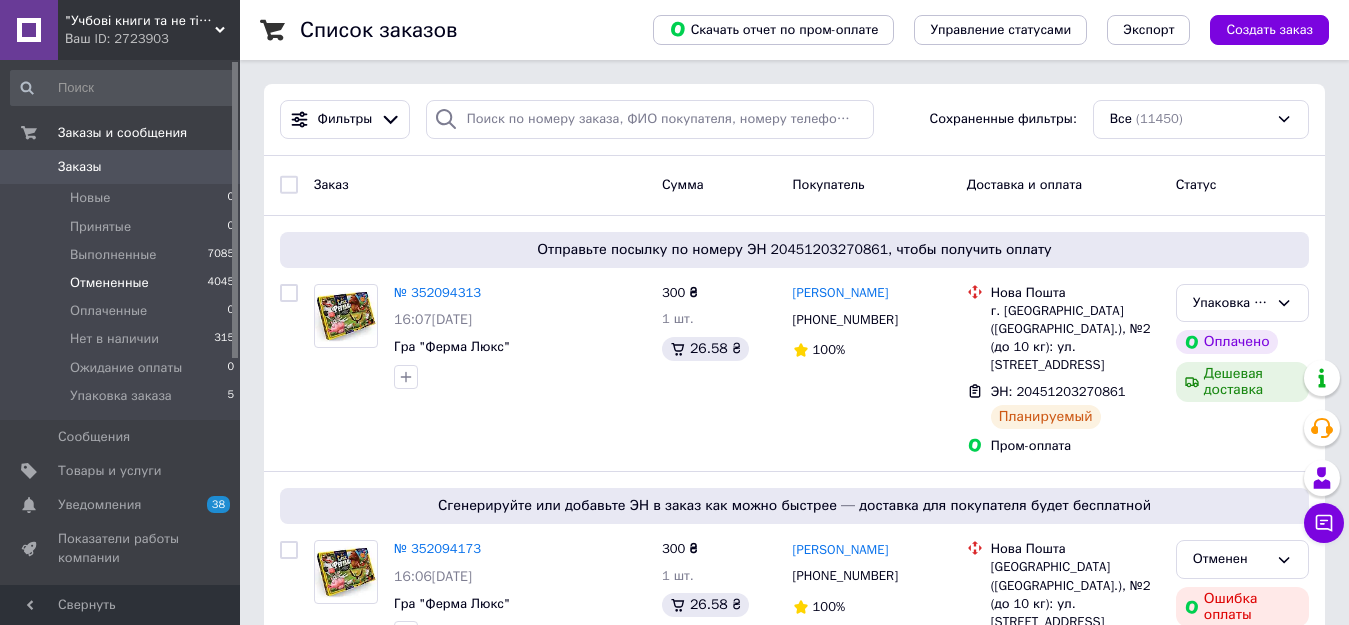 click on "Отмененные" at bounding box center (109, 283) 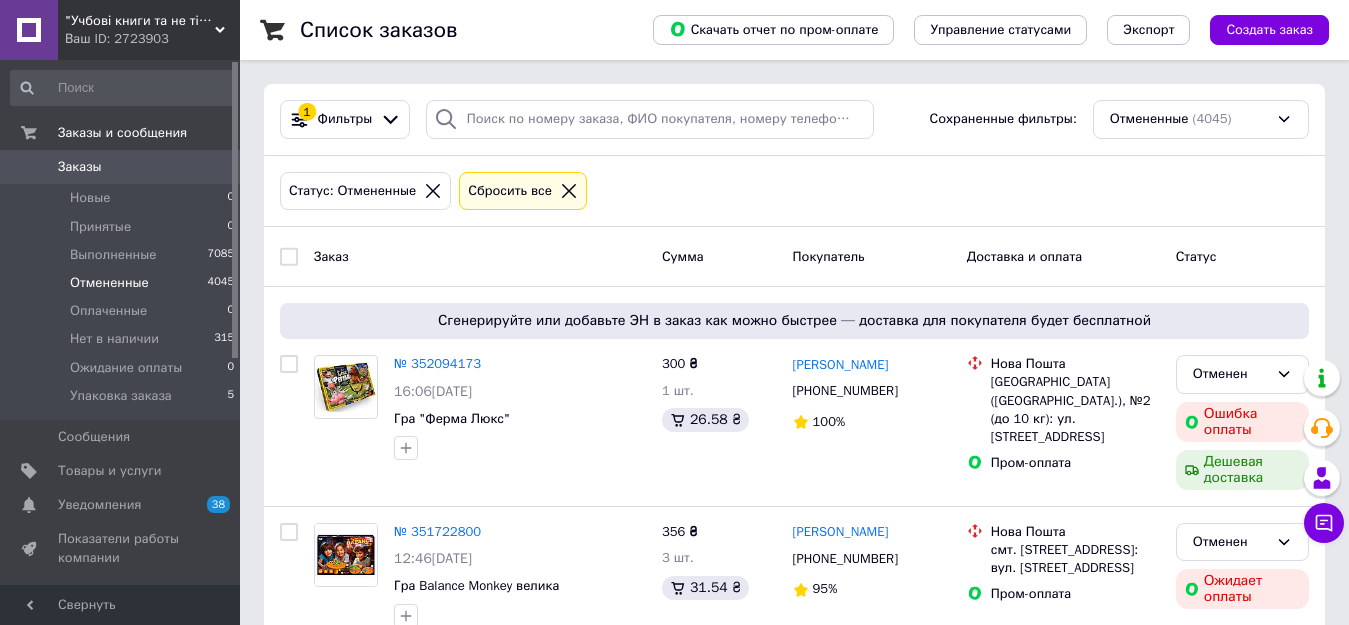 click 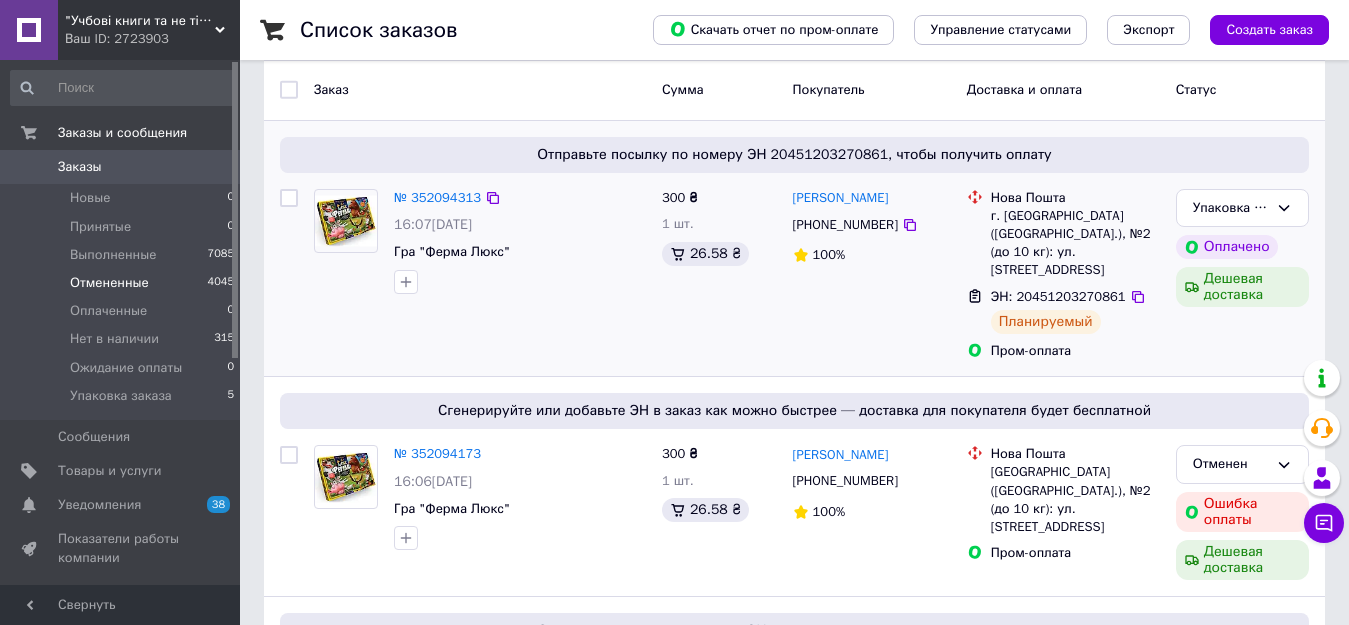 scroll, scrollTop: 200, scrollLeft: 0, axis: vertical 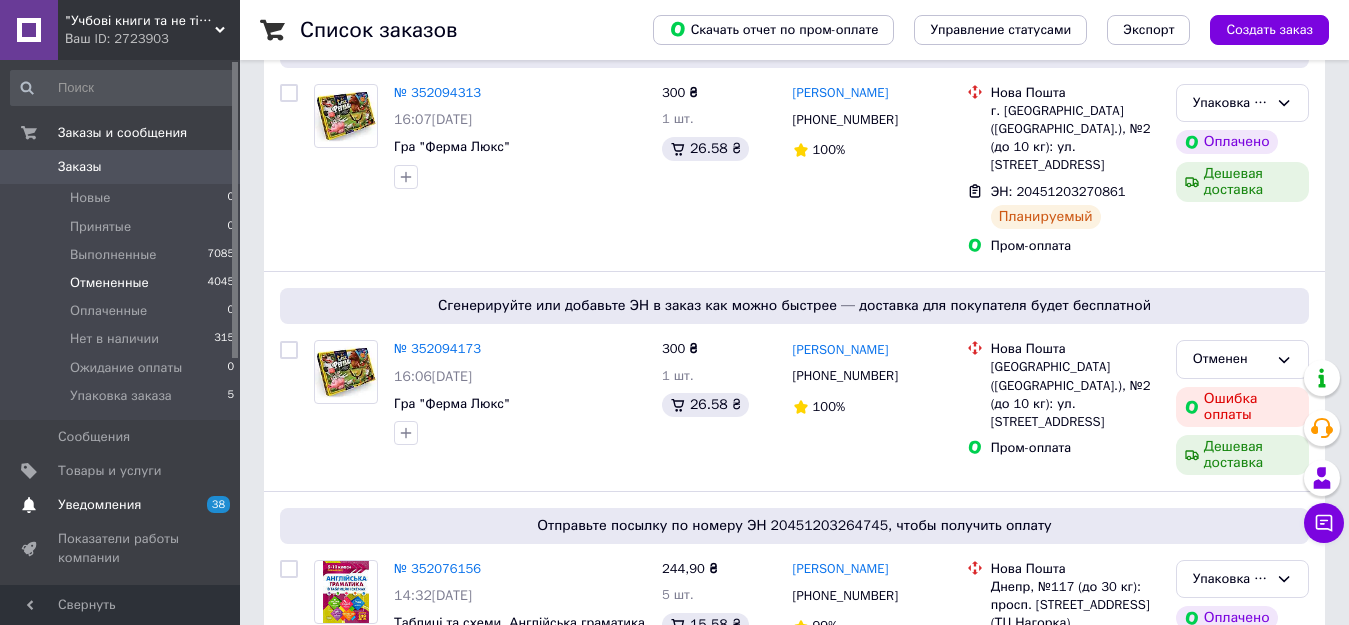 click on "38" at bounding box center [218, 504] 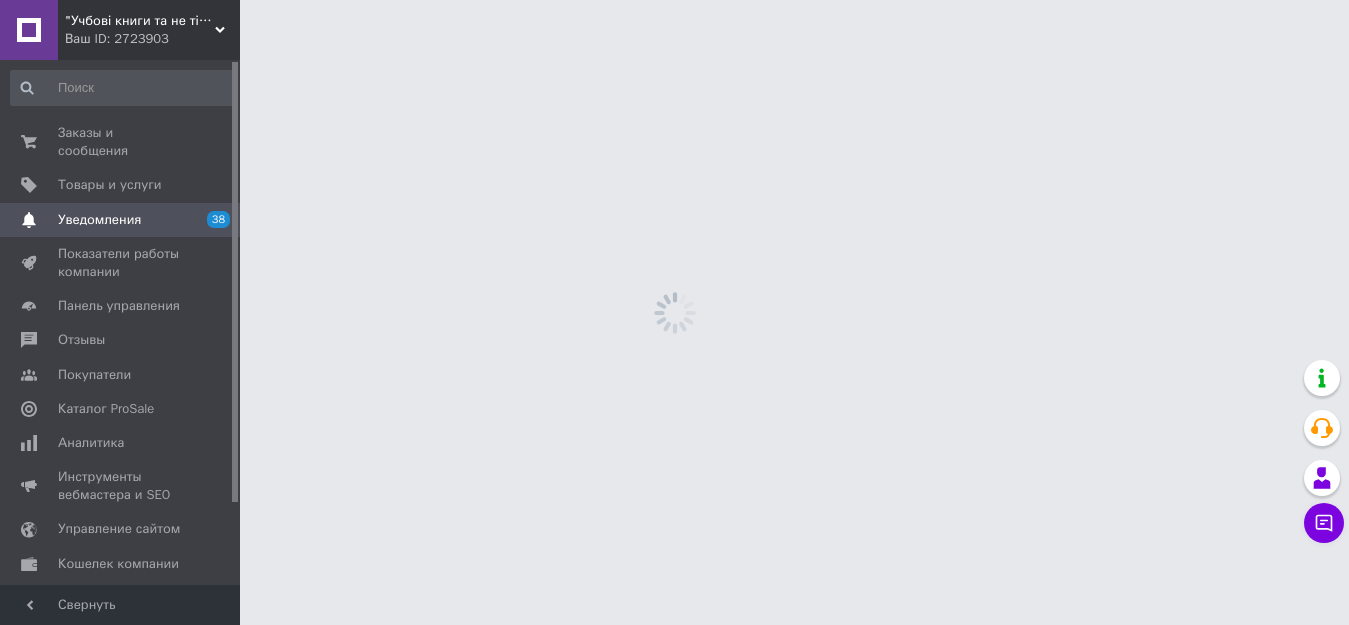 scroll, scrollTop: 0, scrollLeft: 0, axis: both 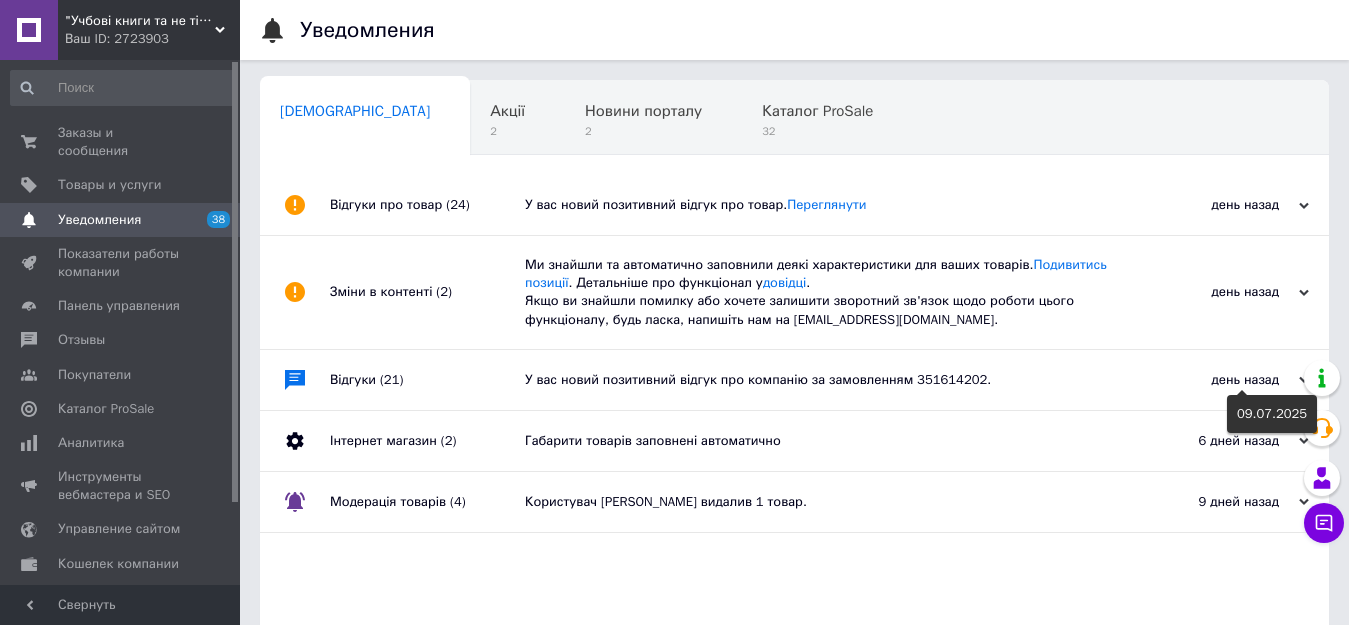 click 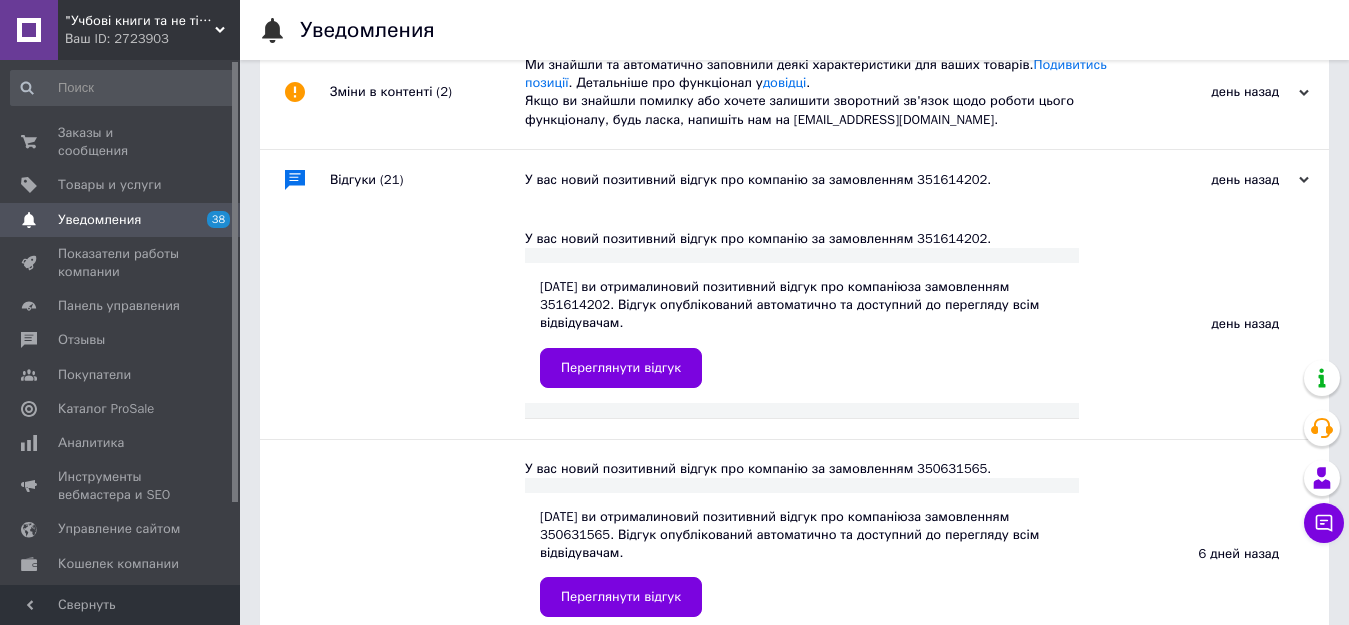 scroll, scrollTop: 0, scrollLeft: 0, axis: both 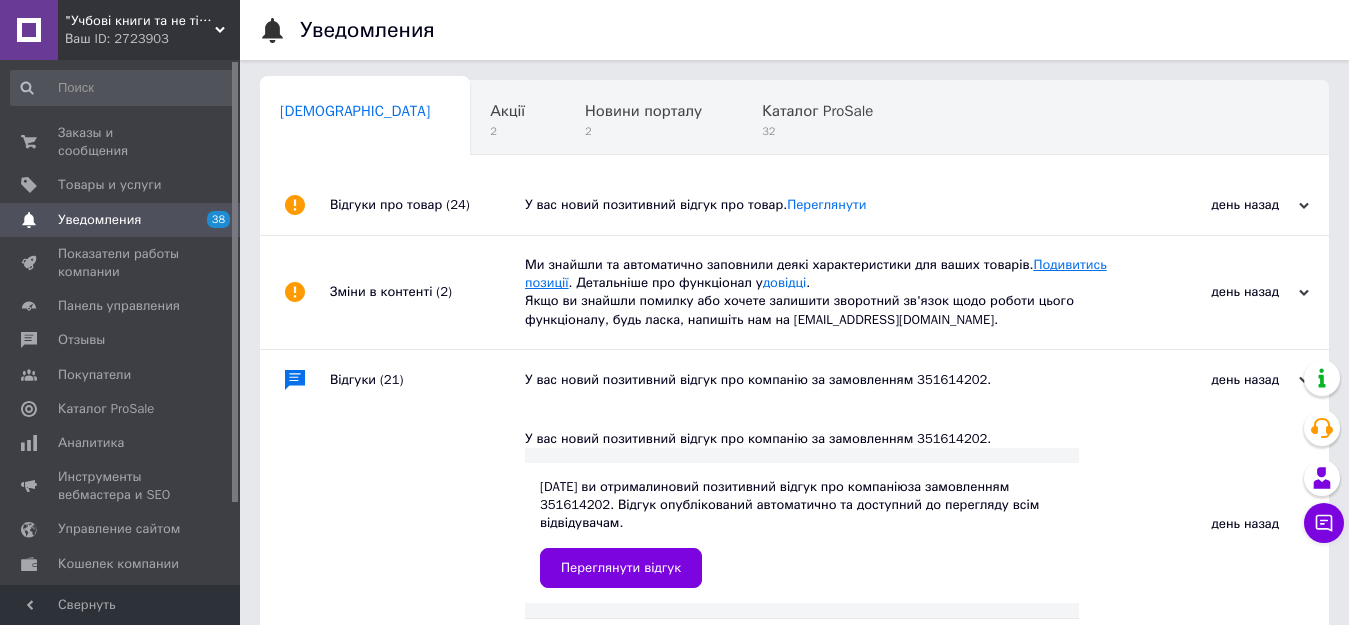 click on "Подивитись позиції" at bounding box center [816, 273] 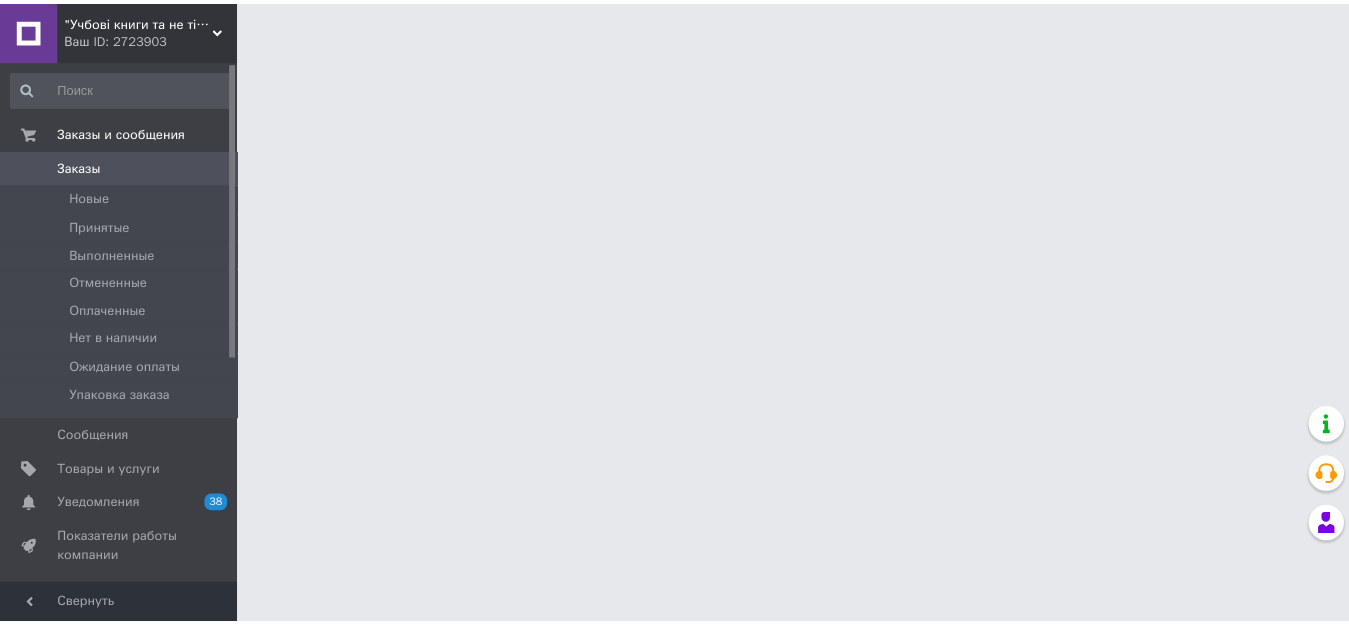 scroll, scrollTop: 0, scrollLeft: 0, axis: both 